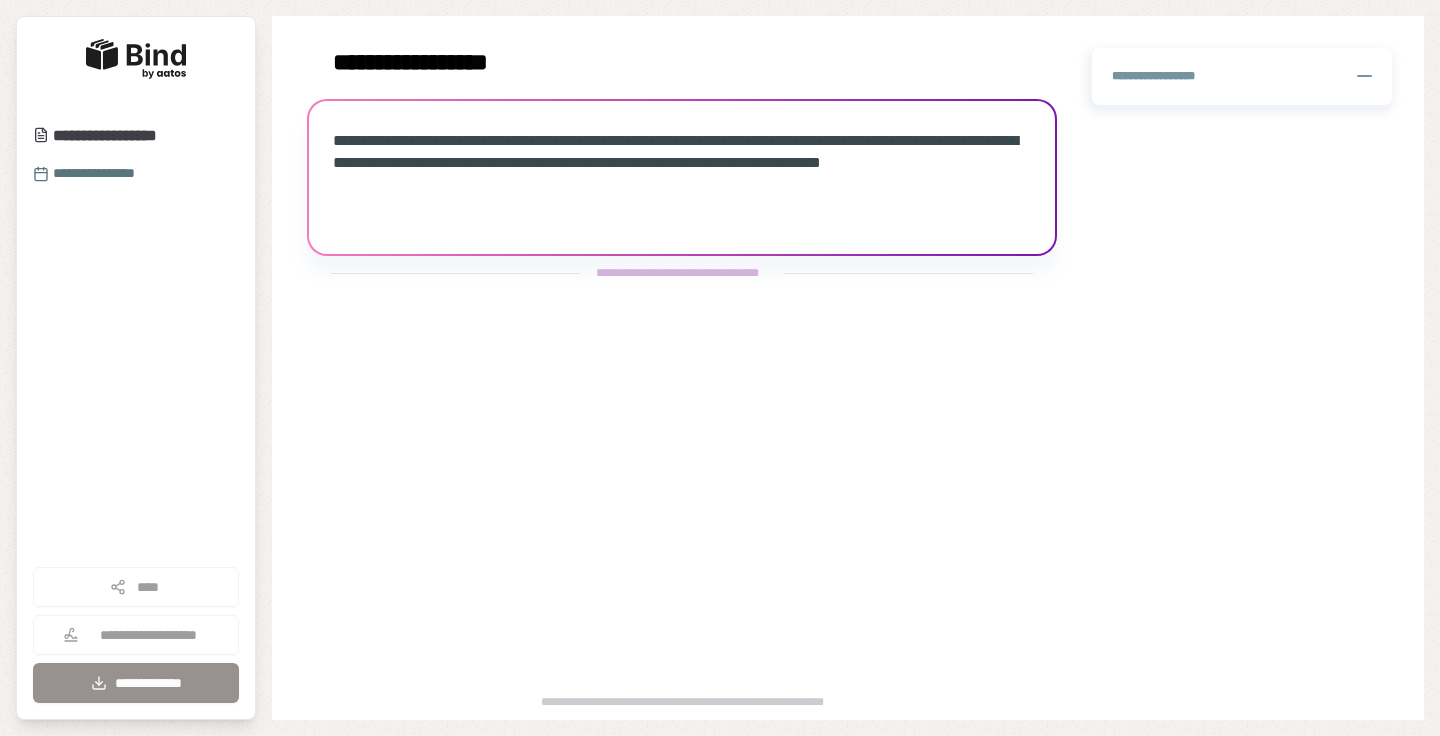scroll, scrollTop: 0, scrollLeft: 0, axis: both 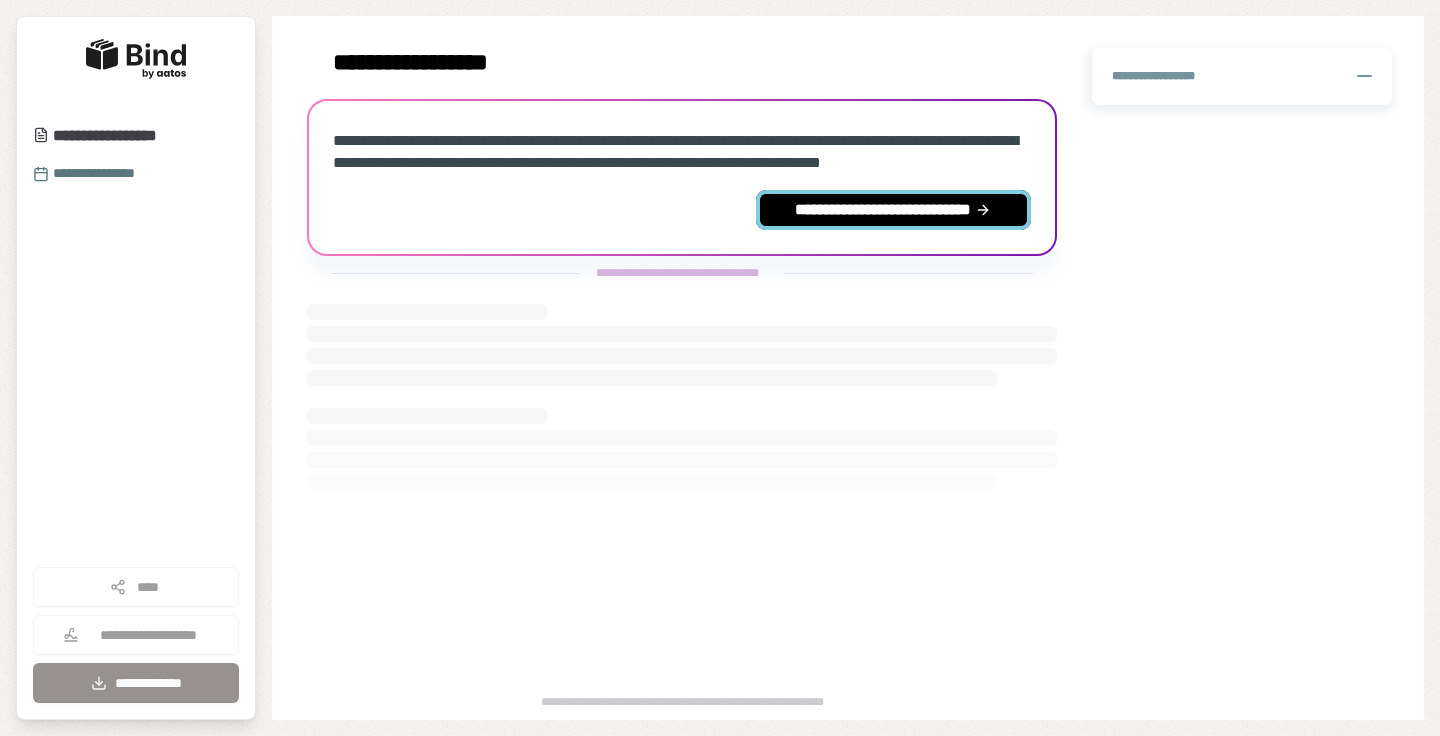 click on "**********" at bounding box center [893, 210] 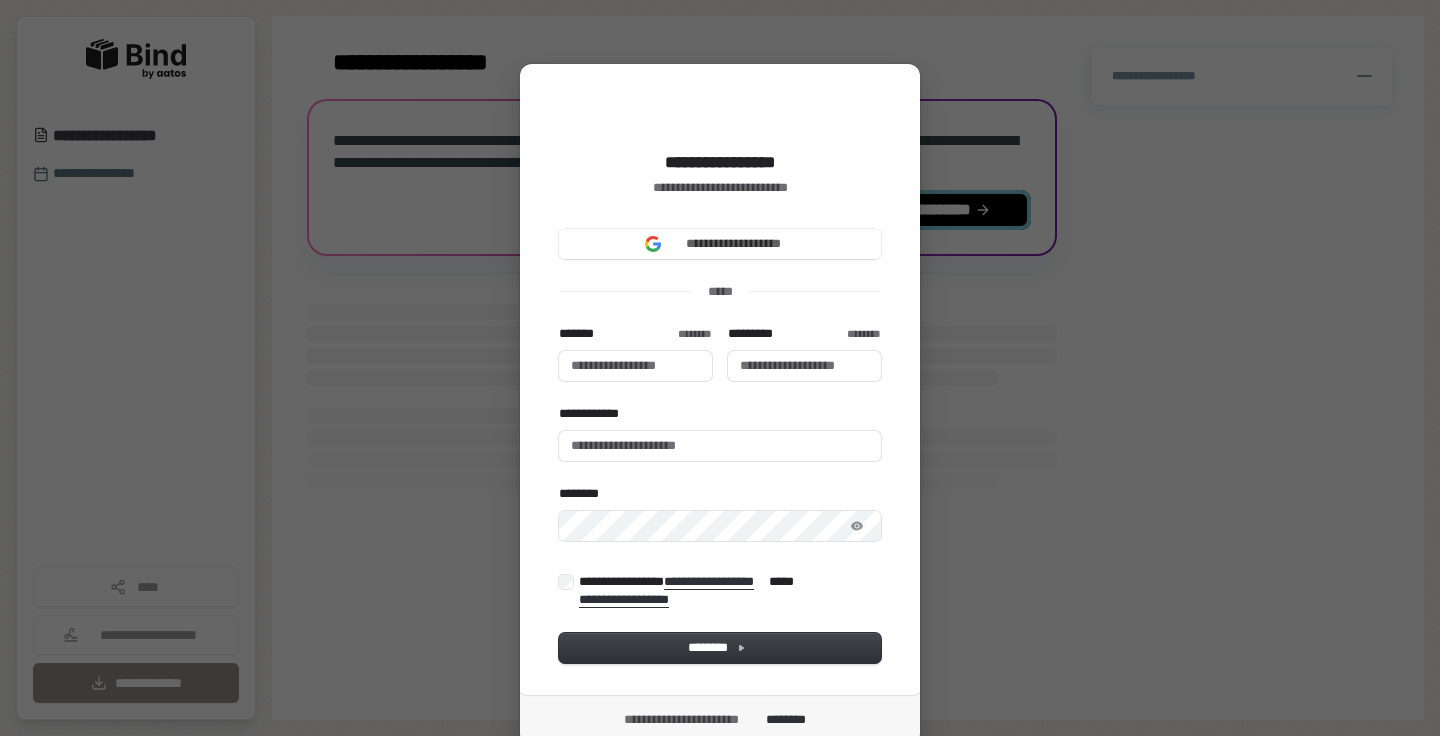 type 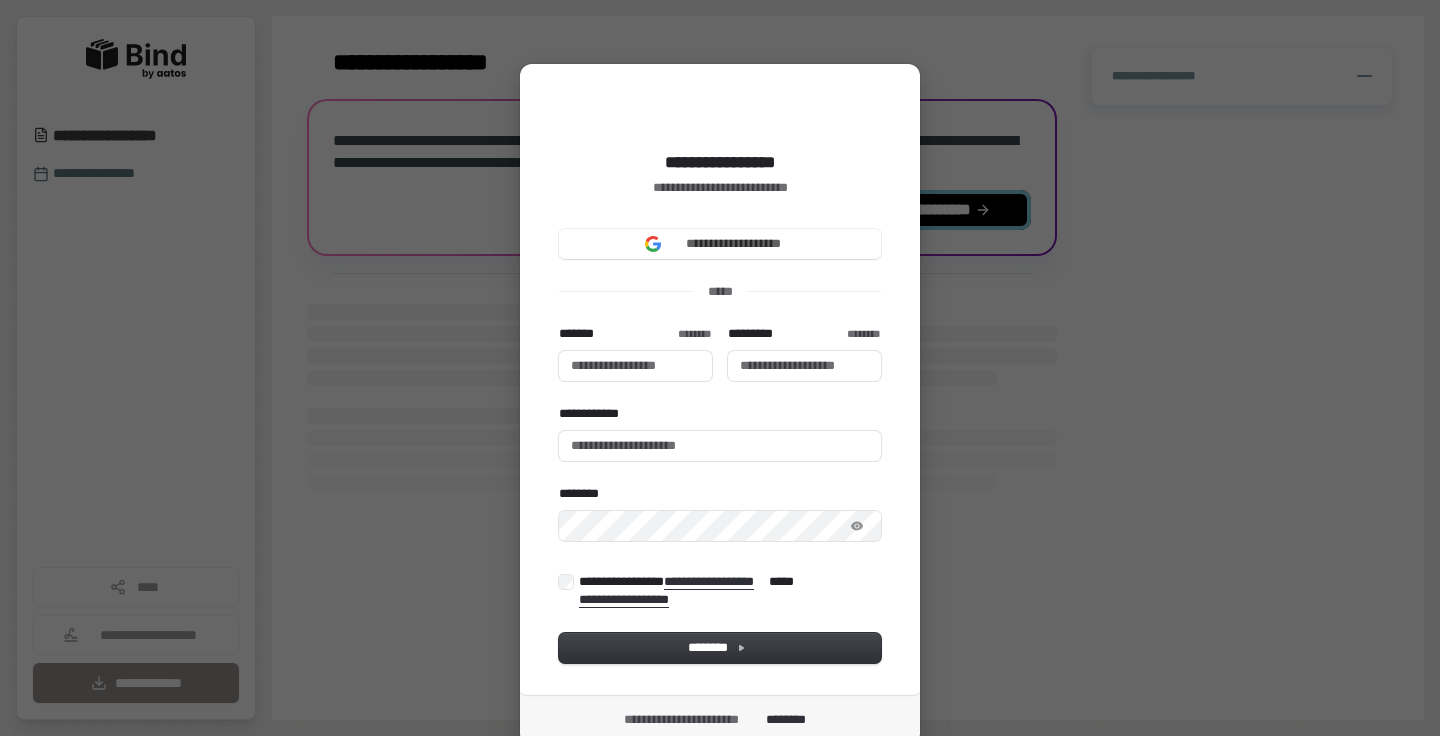type 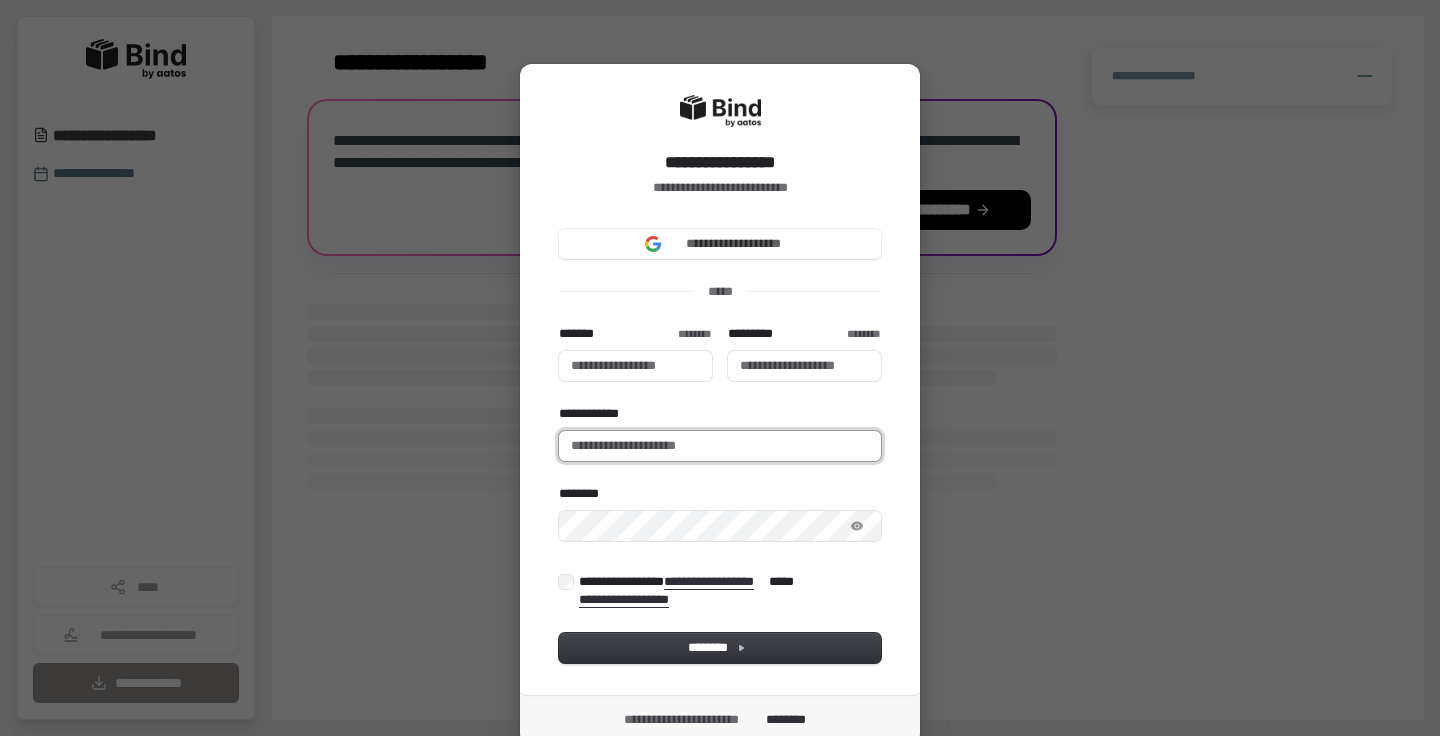 type 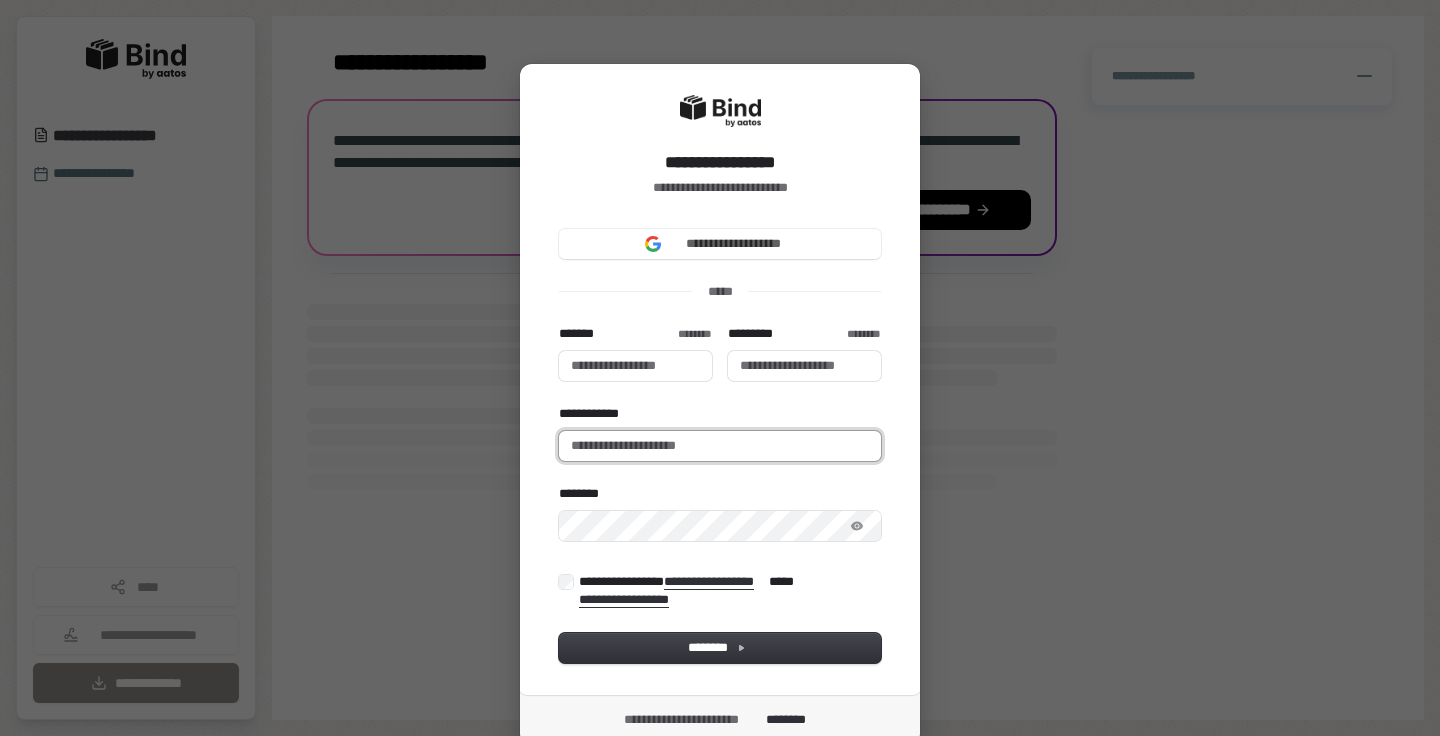 type on "**********" 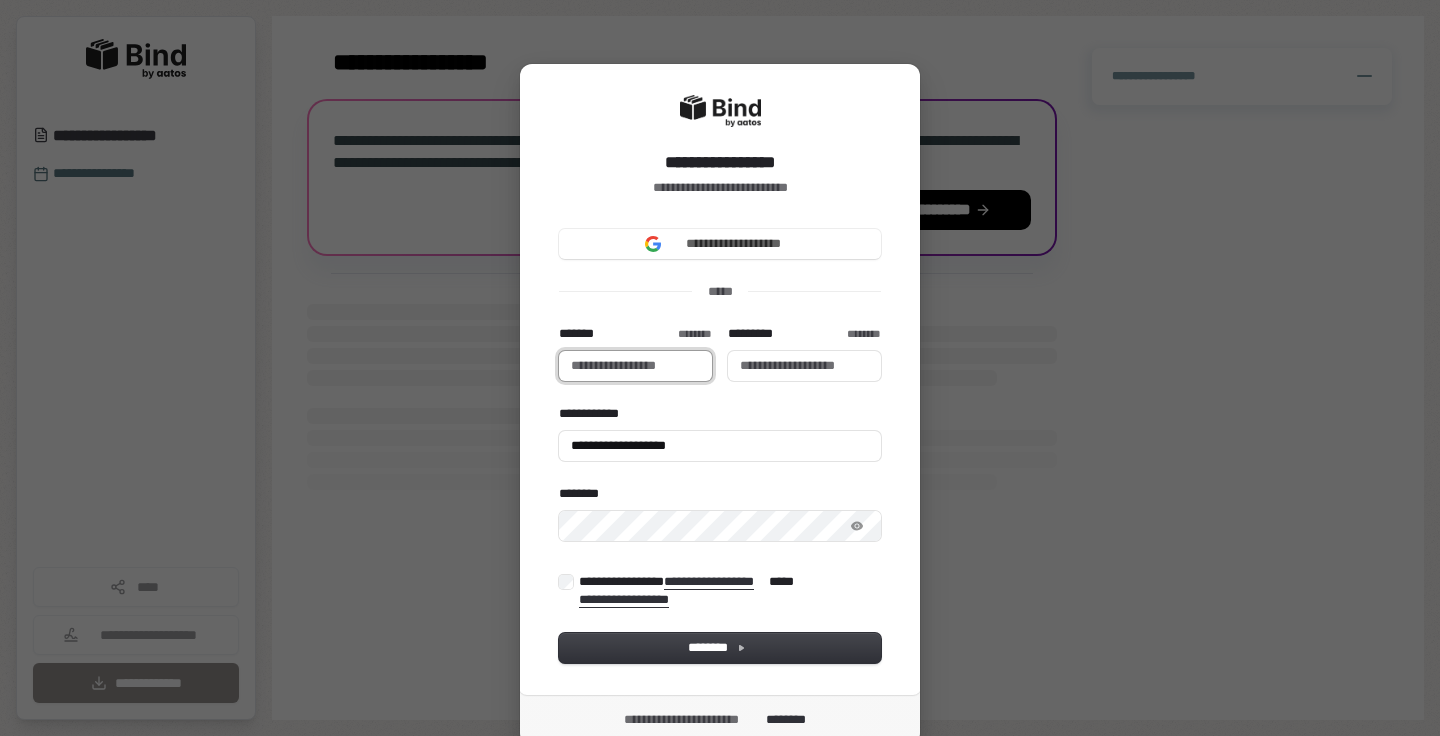 type on "*******" 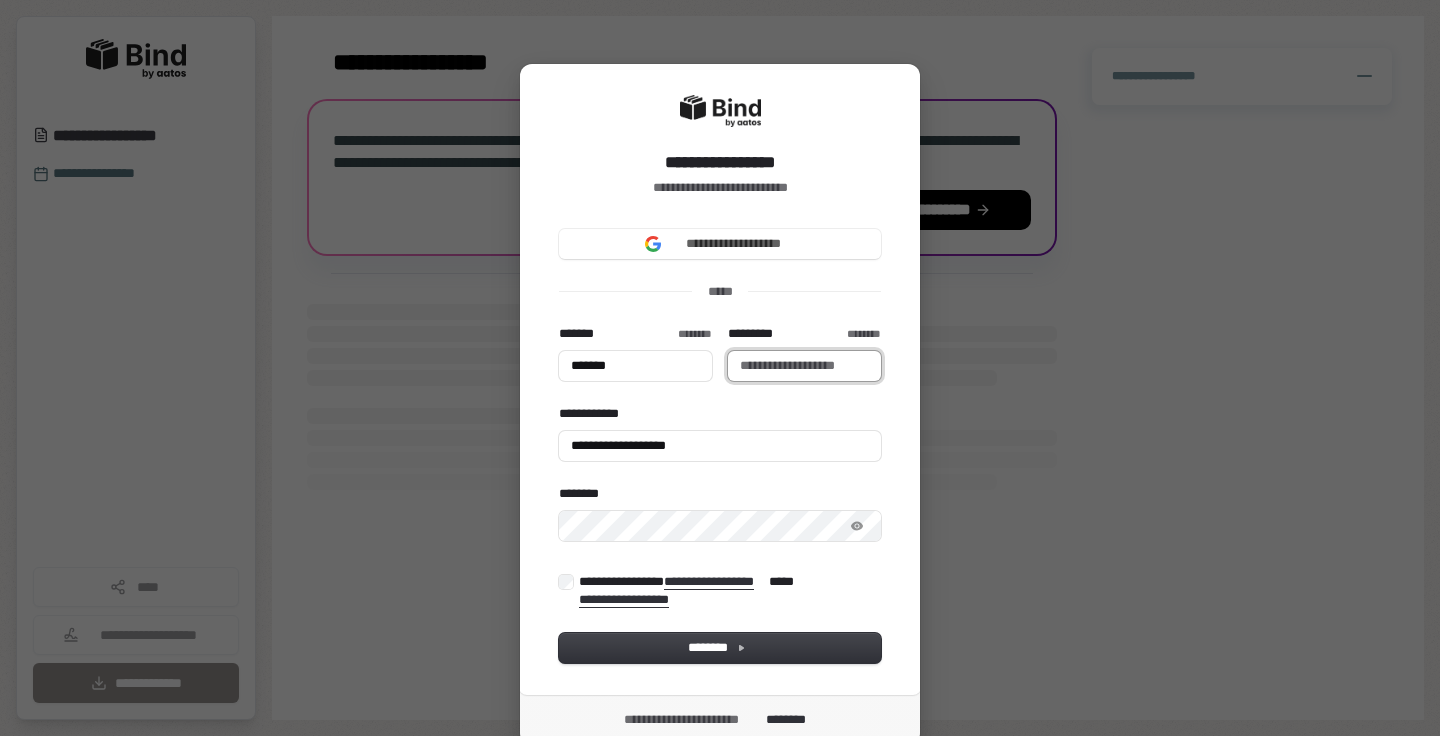 type on "*******" 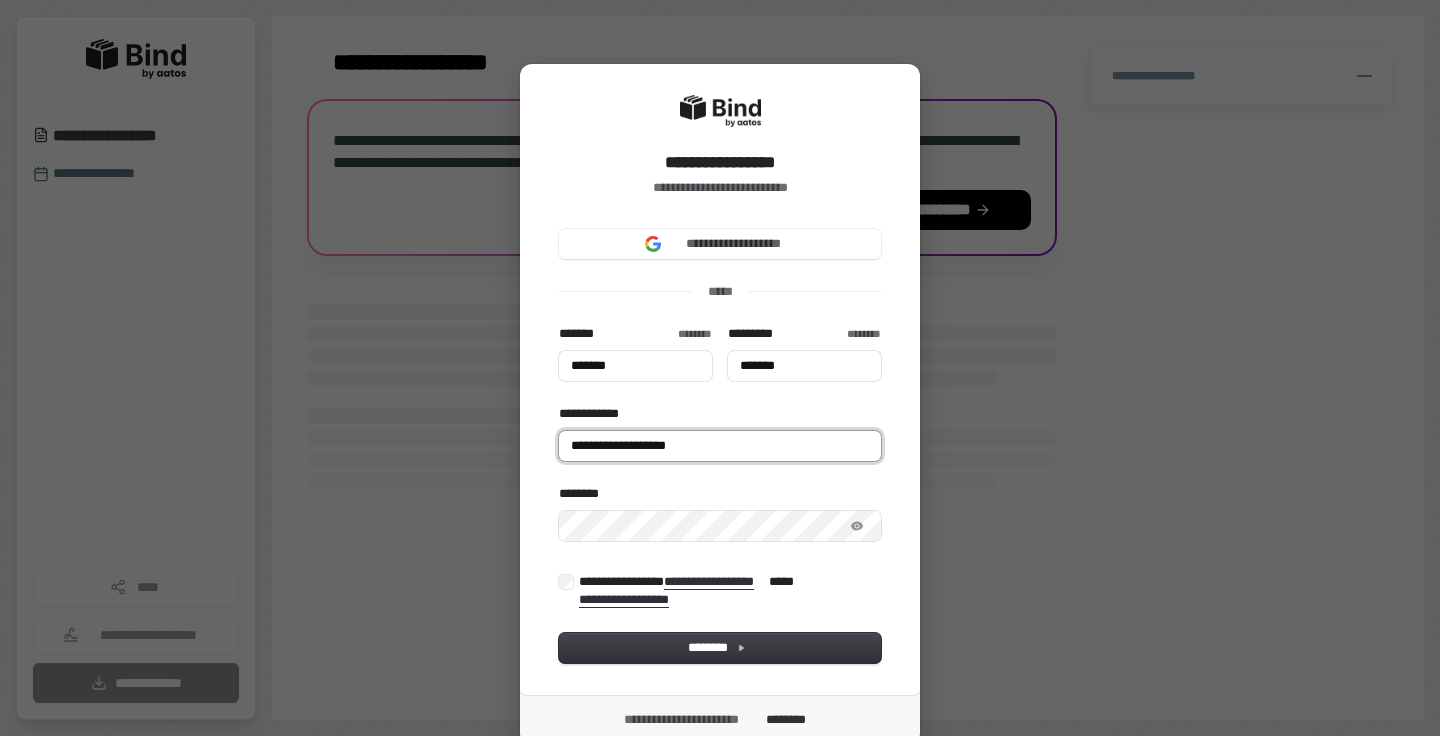 type on "*******" 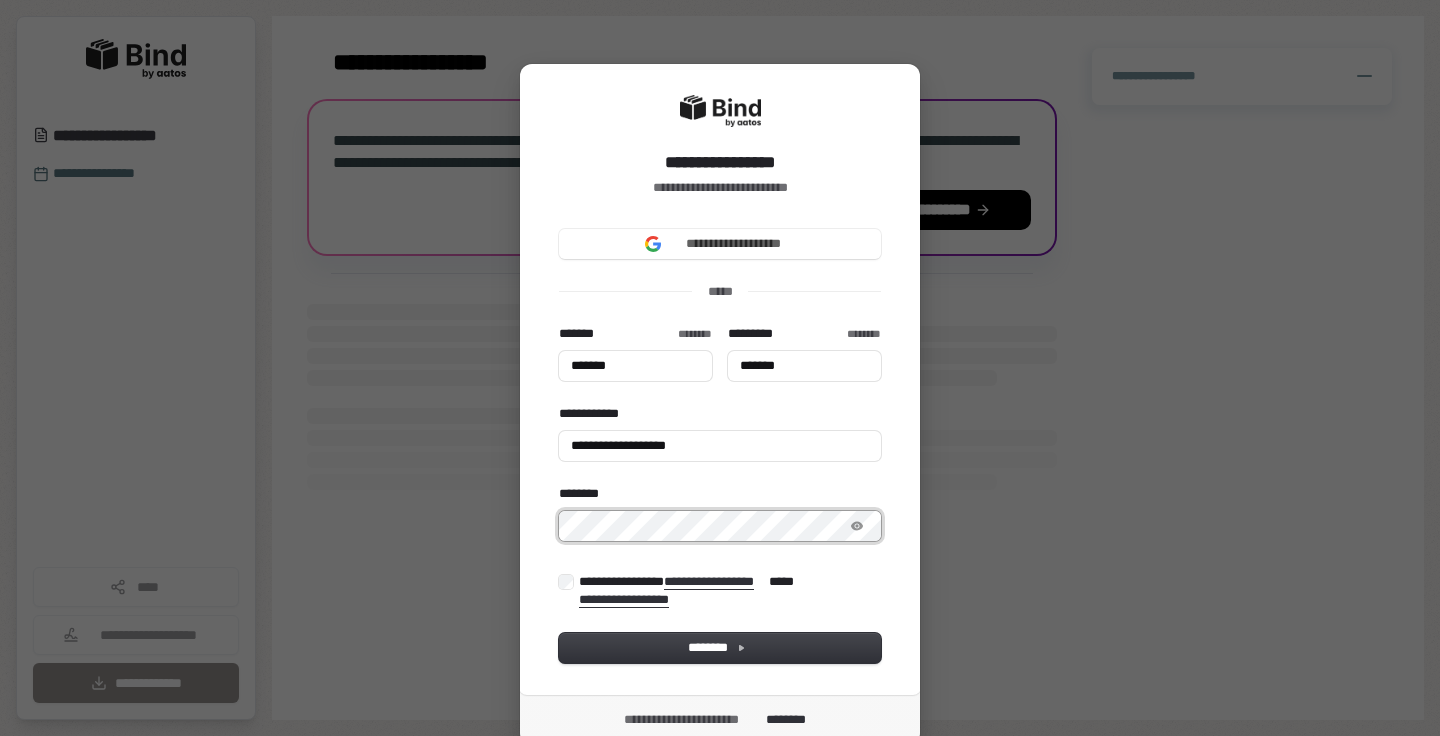 type on "*******" 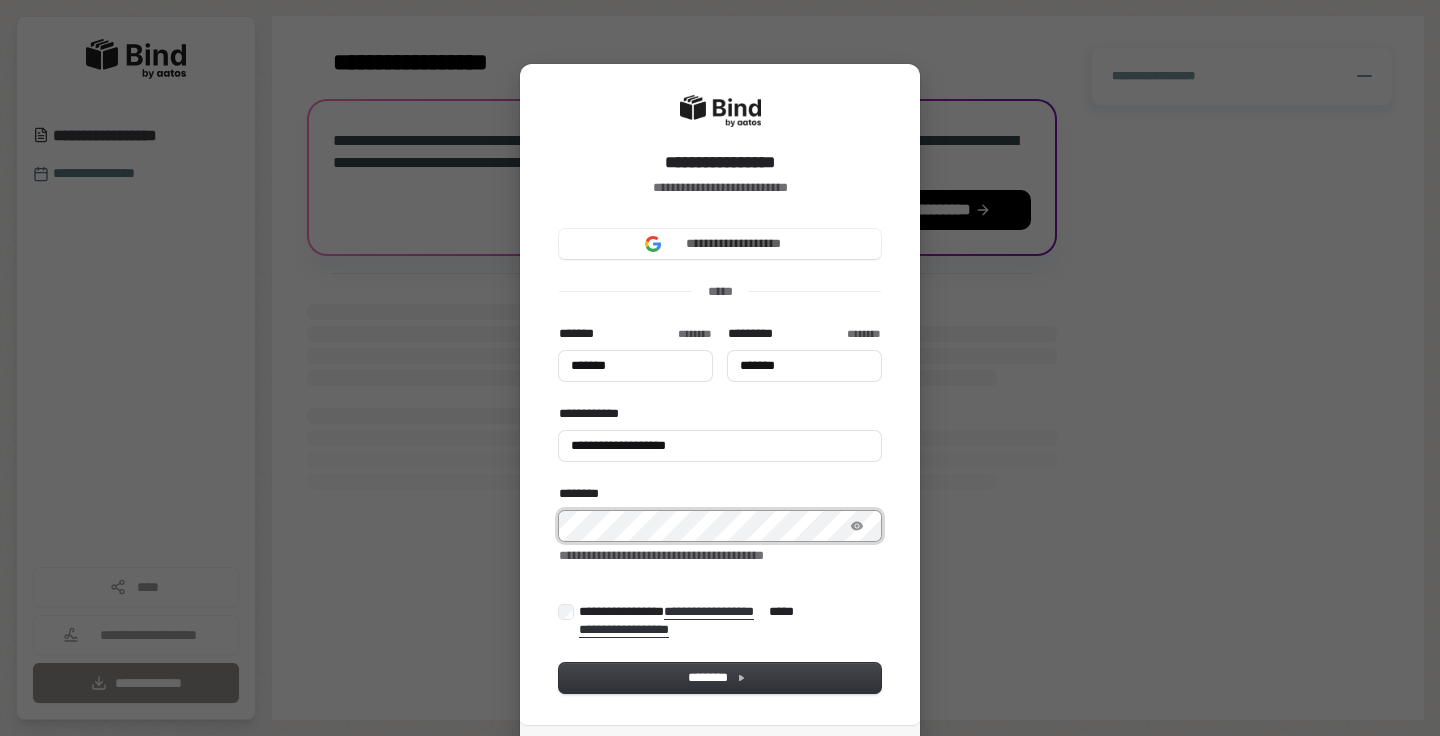 type on "*******" 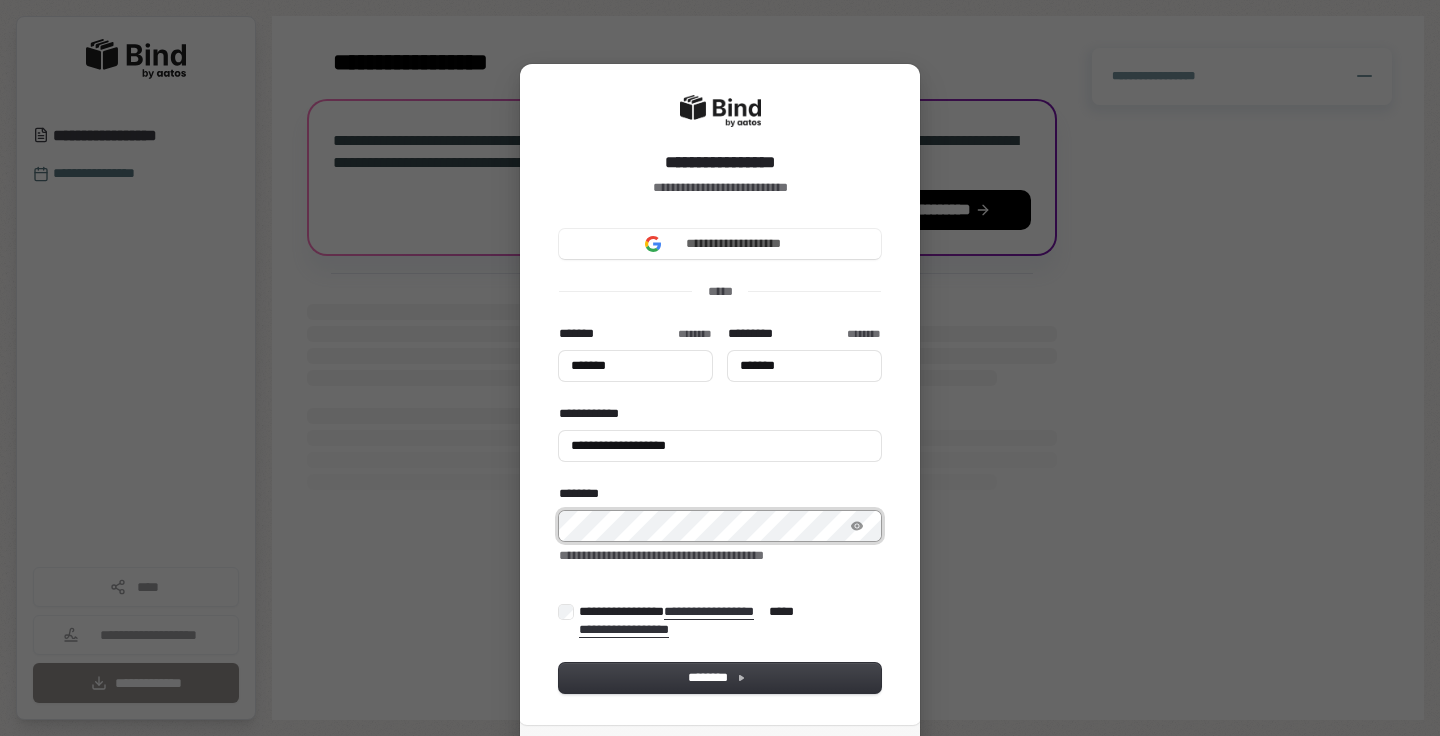 type on "*******" 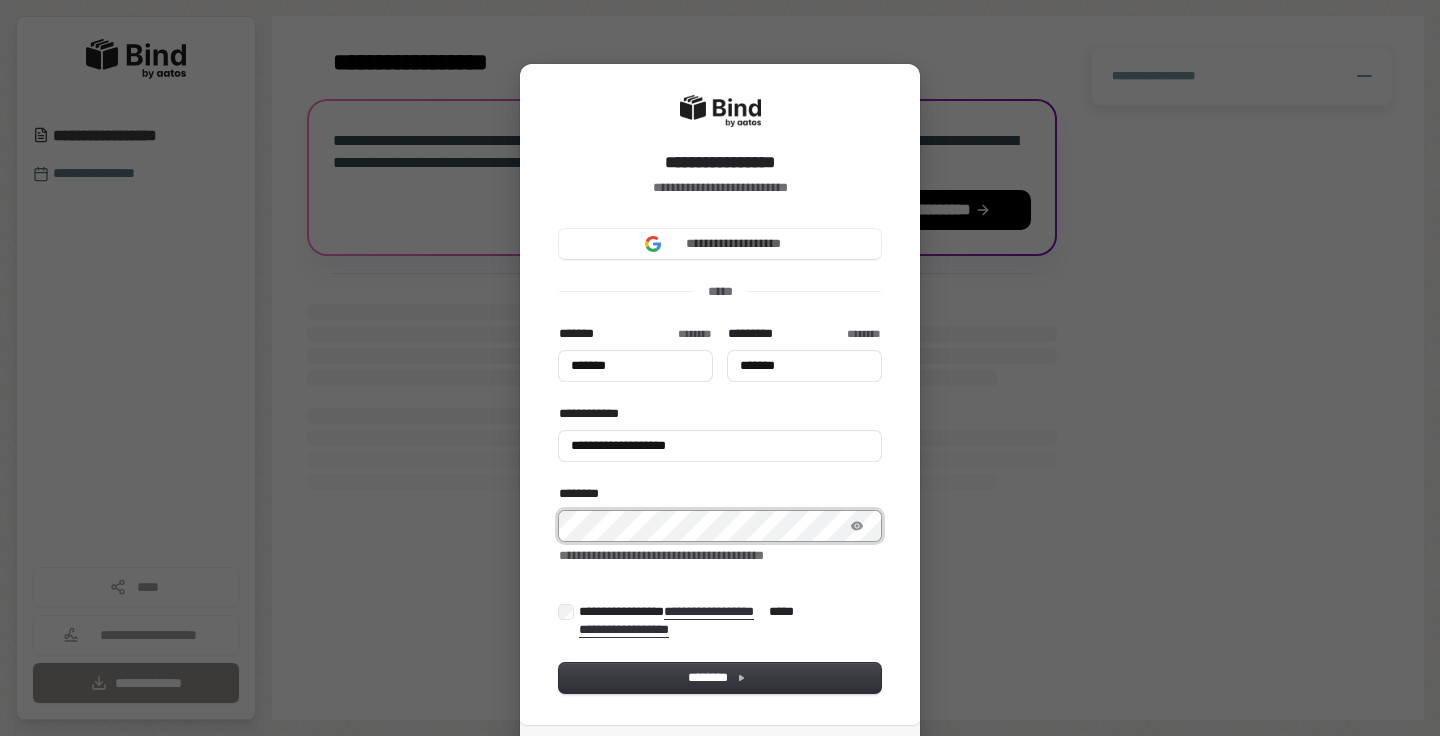 type on "*******" 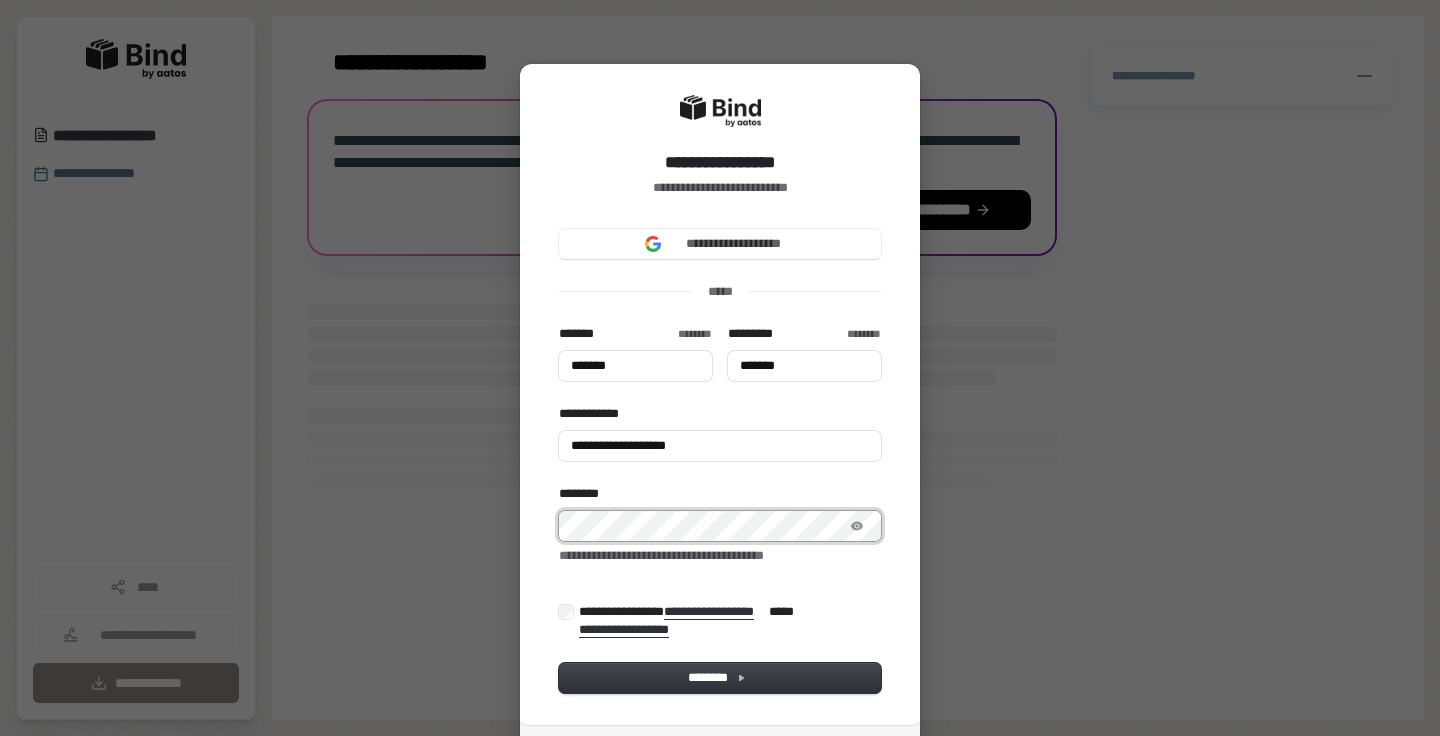 type on "*******" 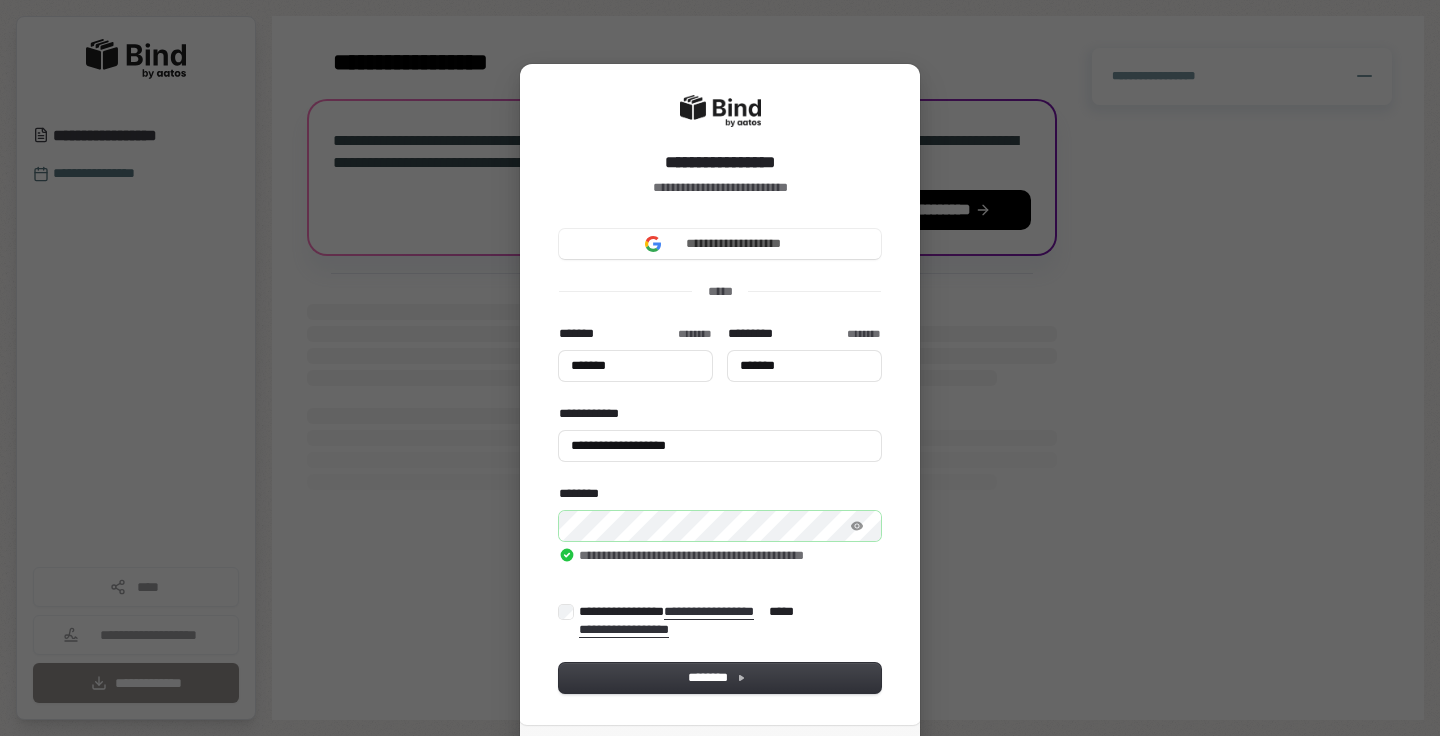 type on "*******" 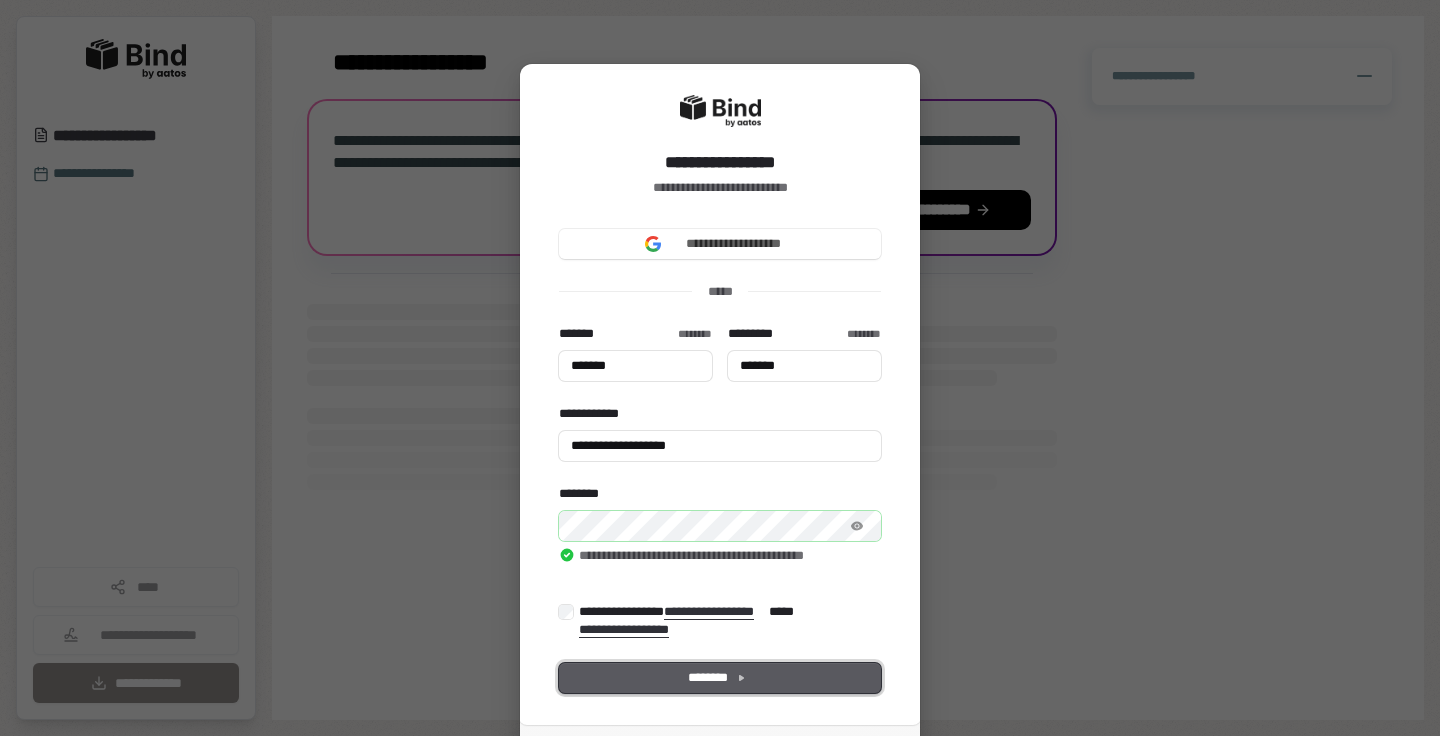 type on "*******" 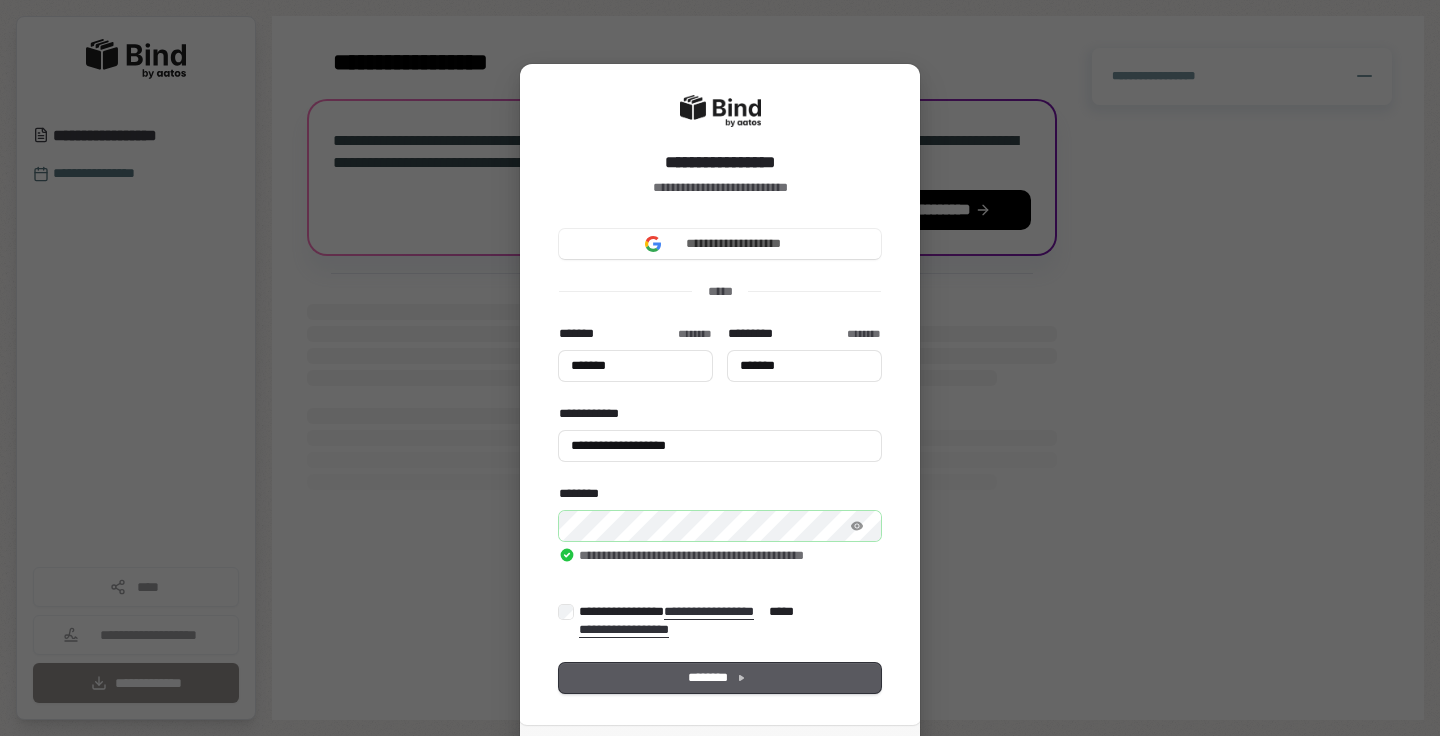 type on "*******" 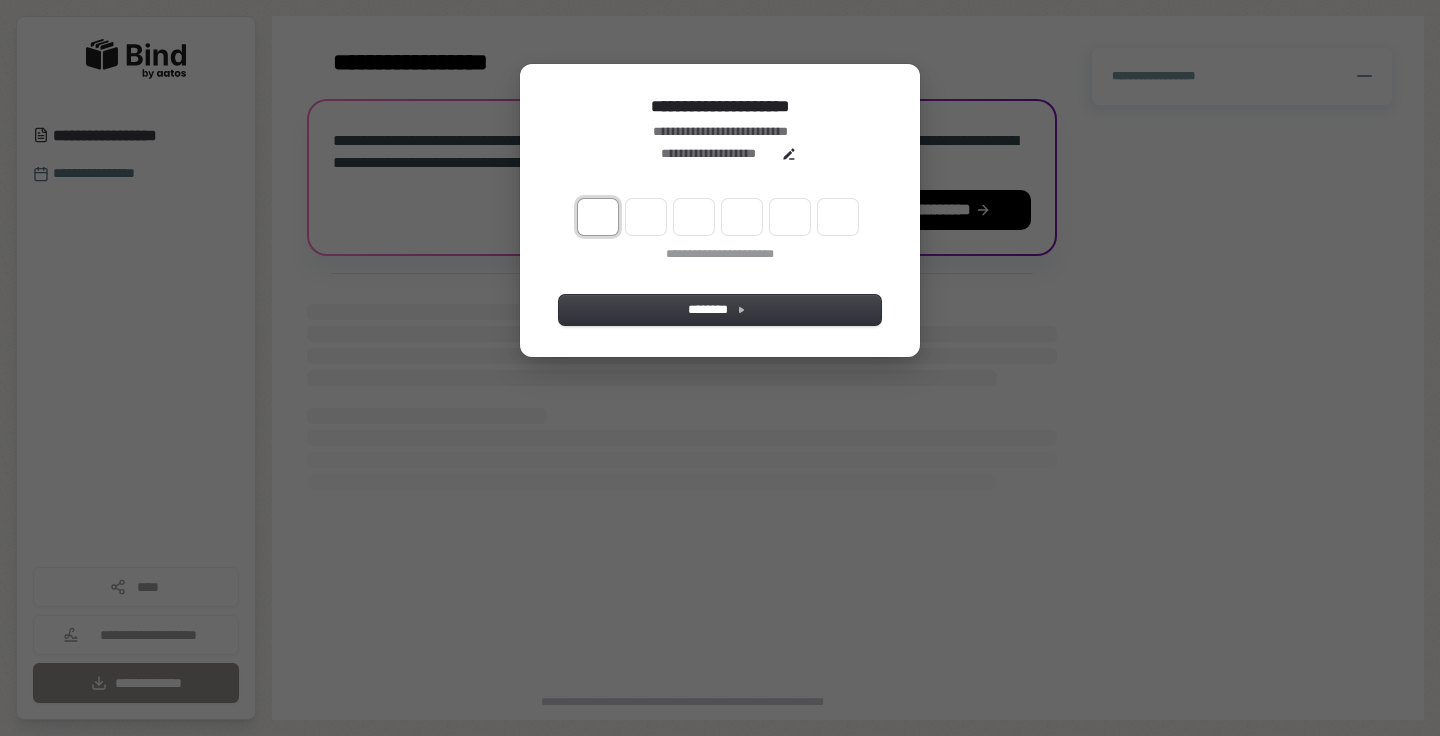 type on "*" 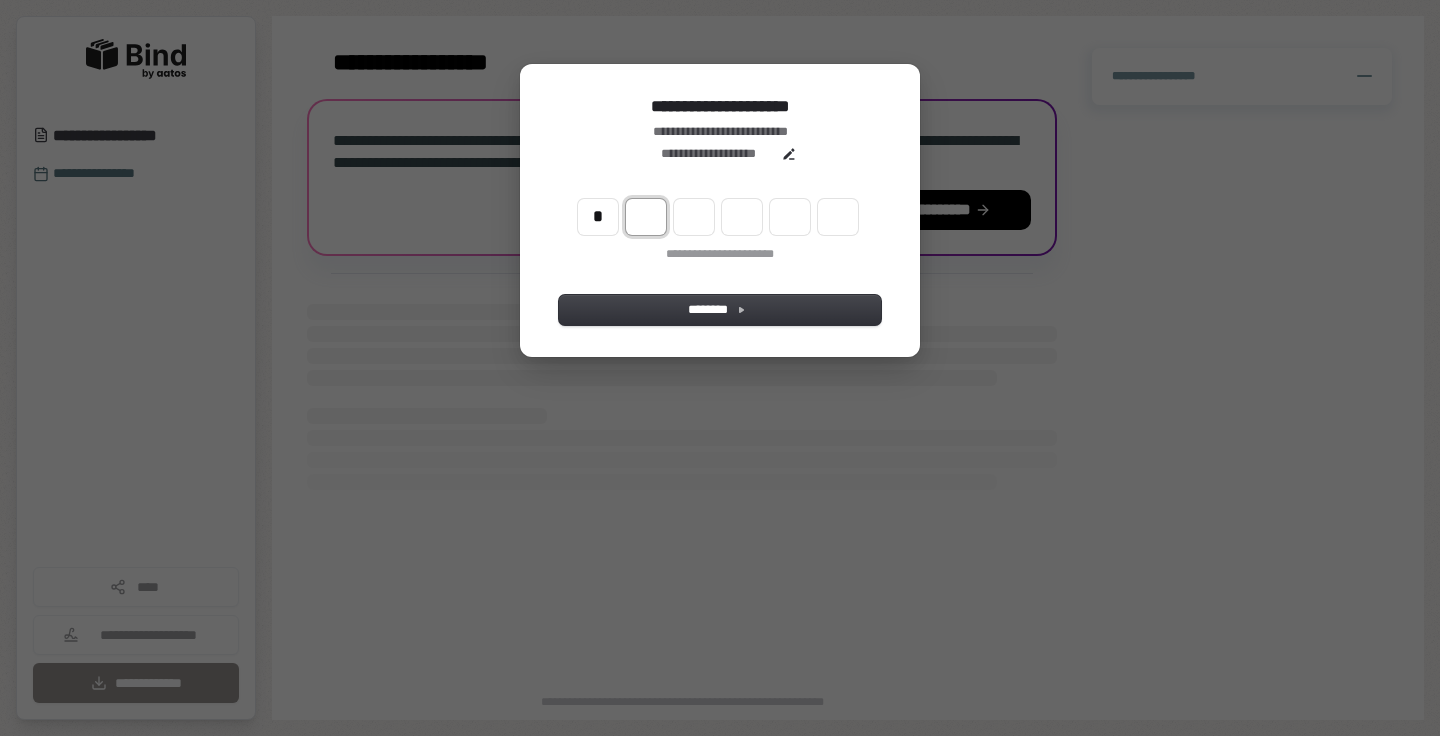 type on "*" 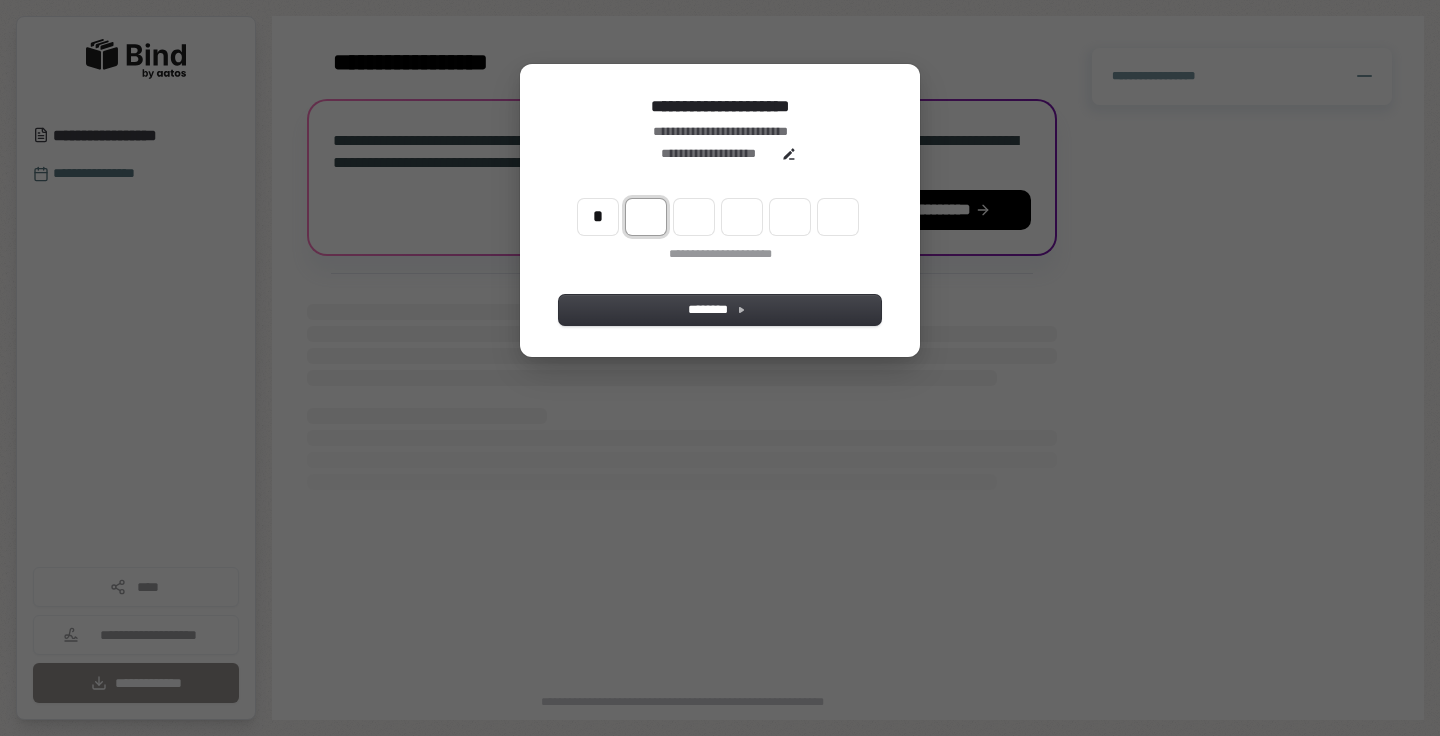 type on "*" 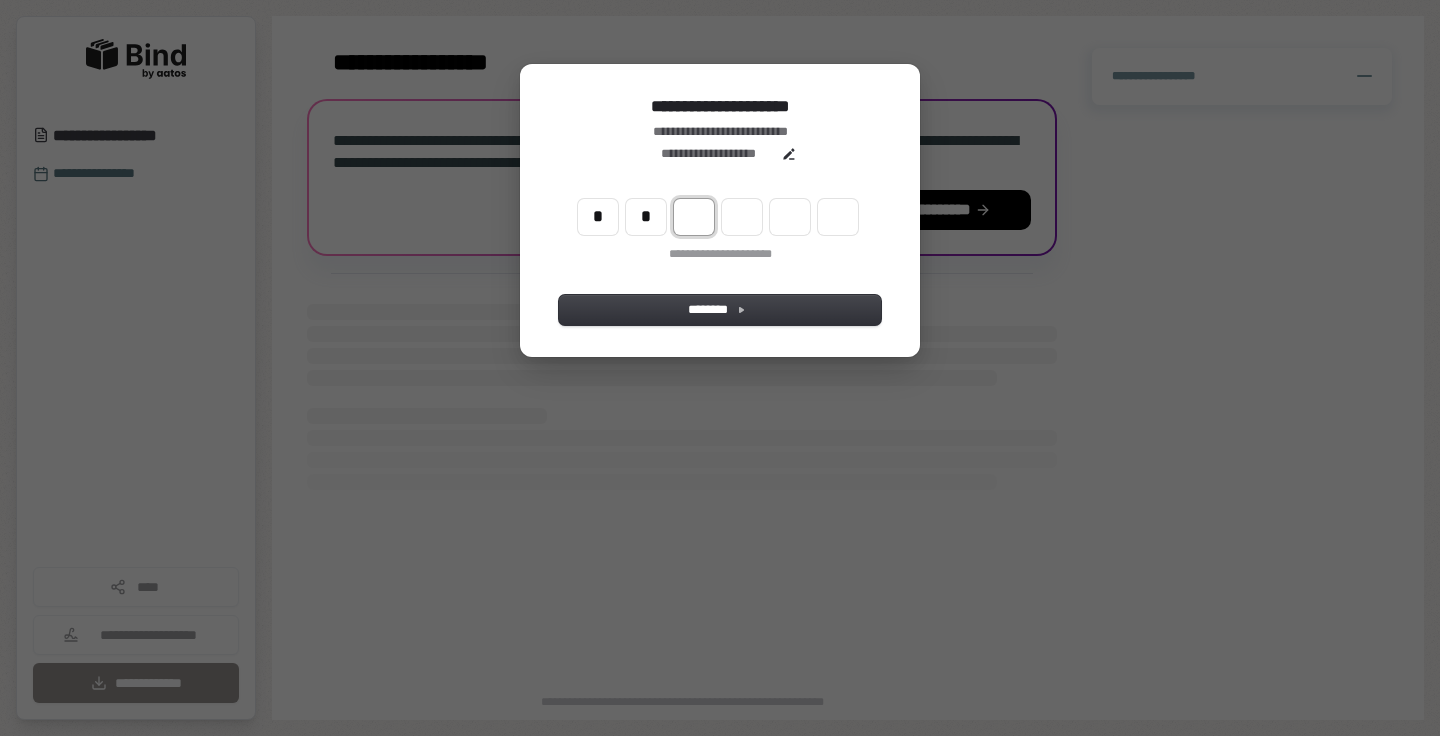 type on "**" 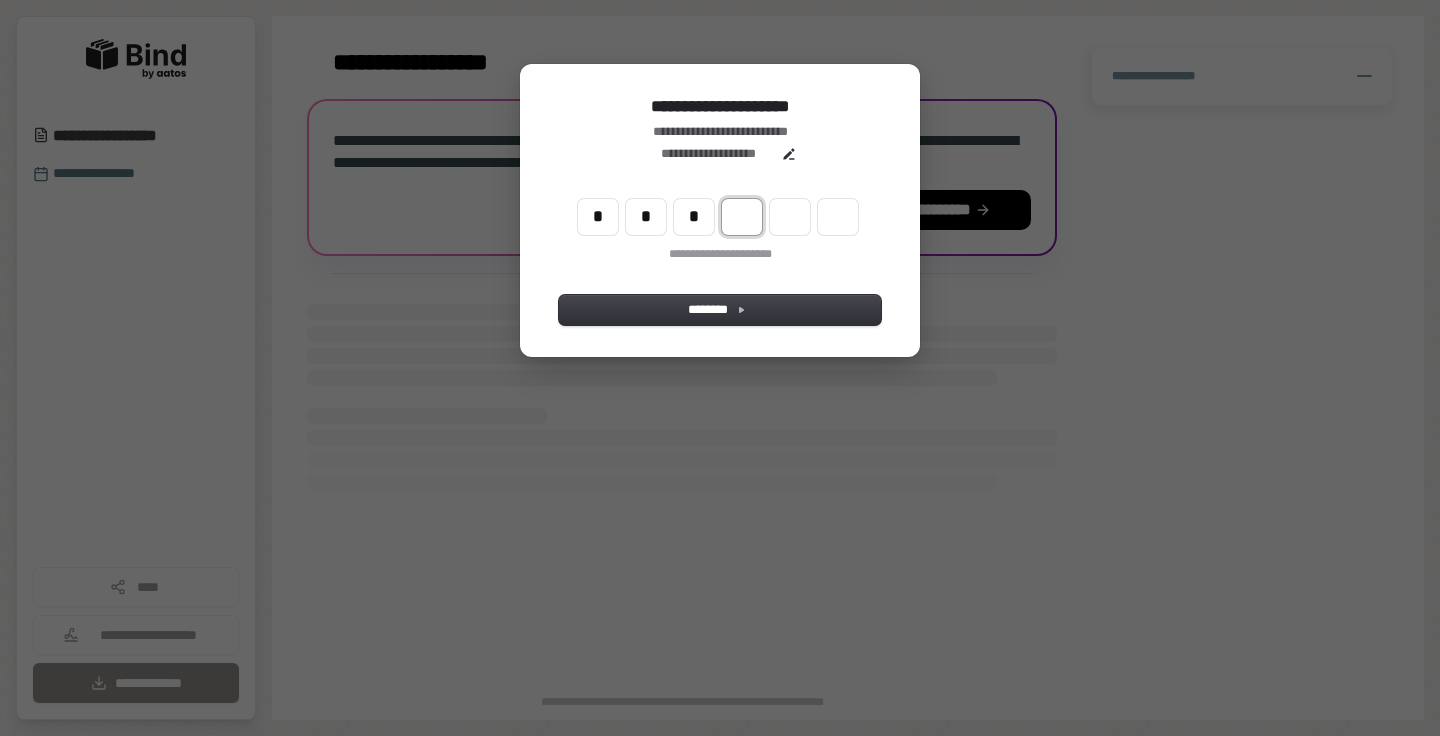 type on "***" 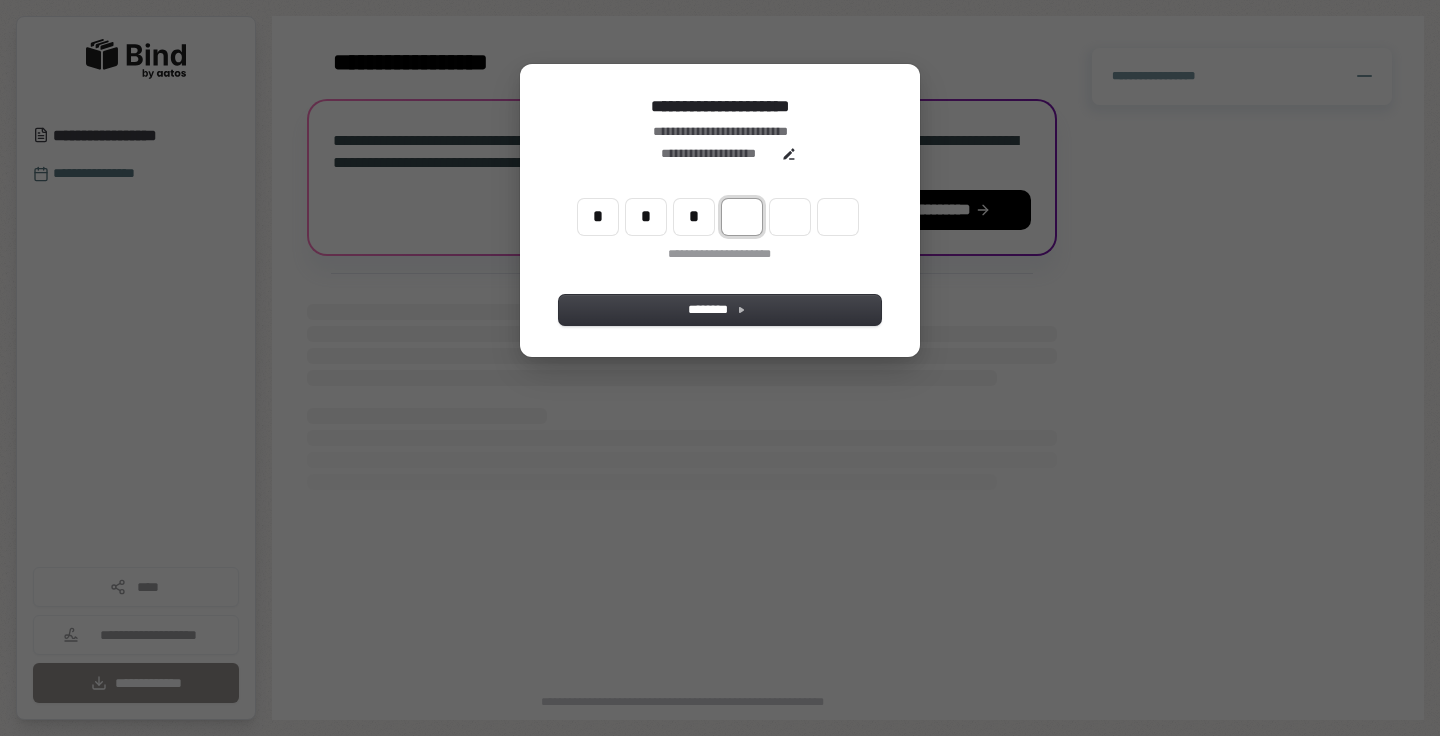 type on "*" 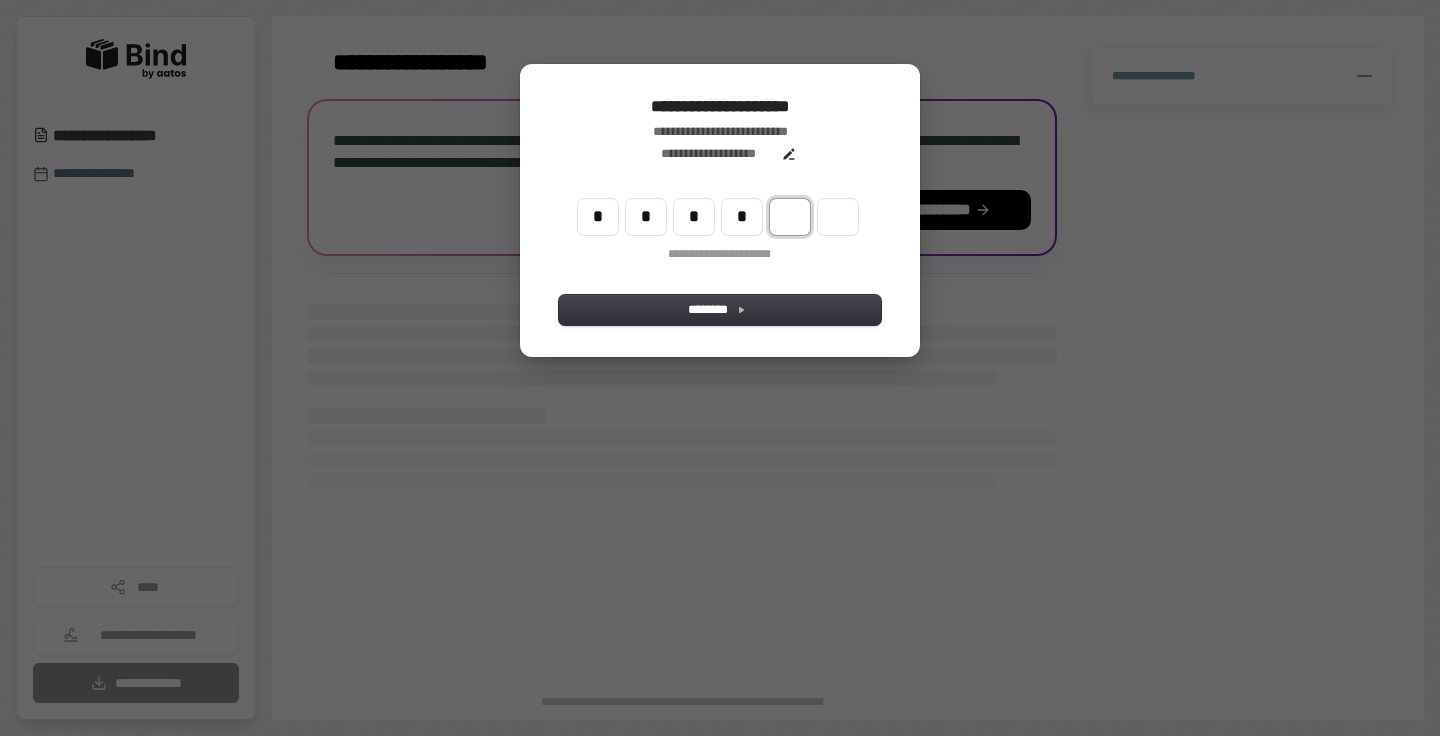 type on "****" 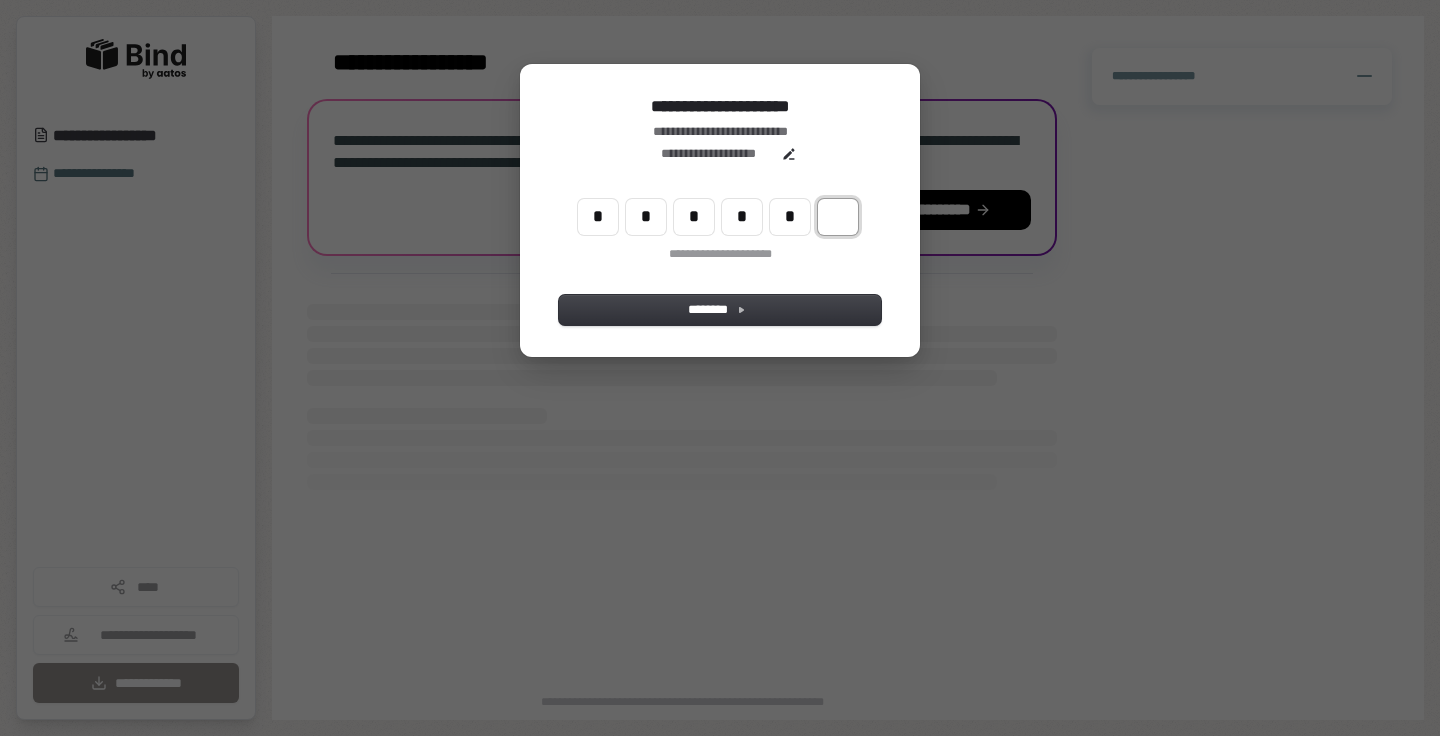 type on "******" 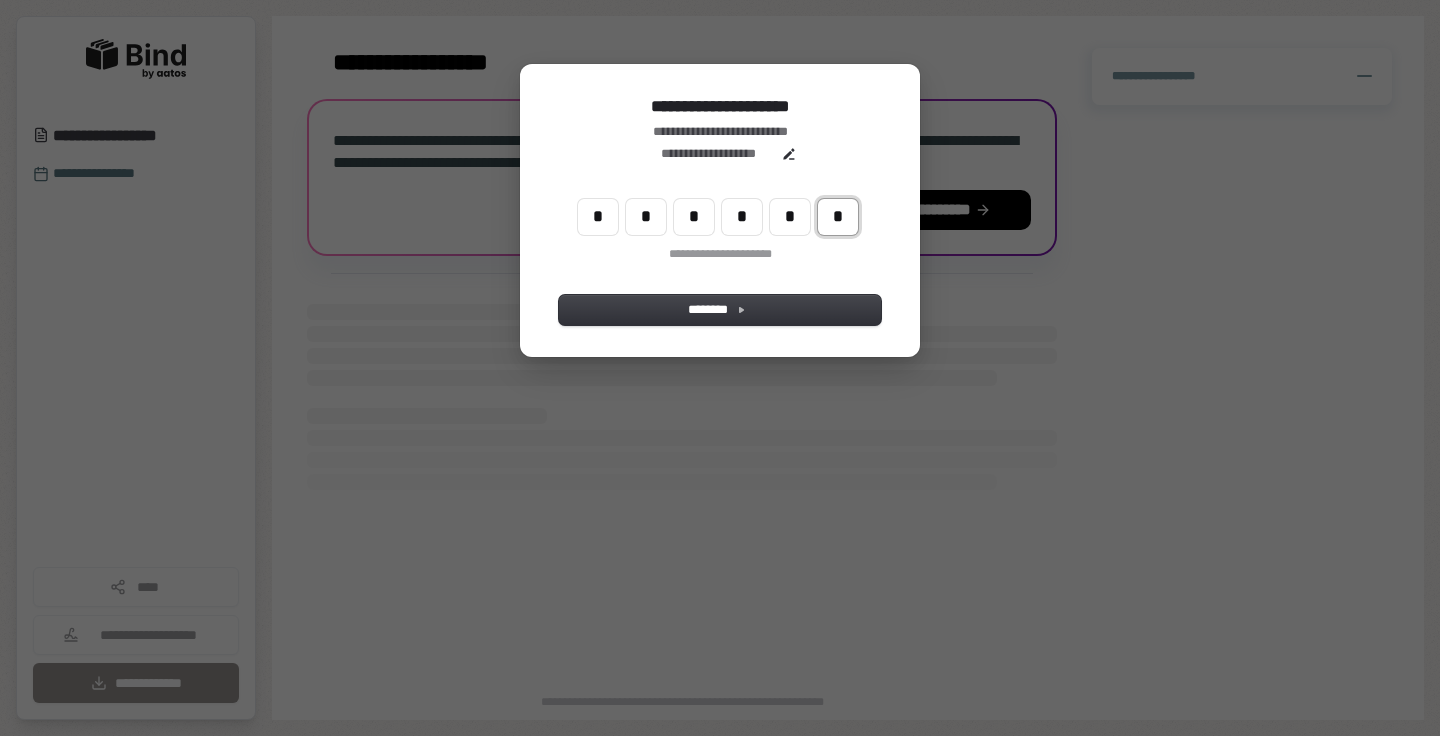 type on "*" 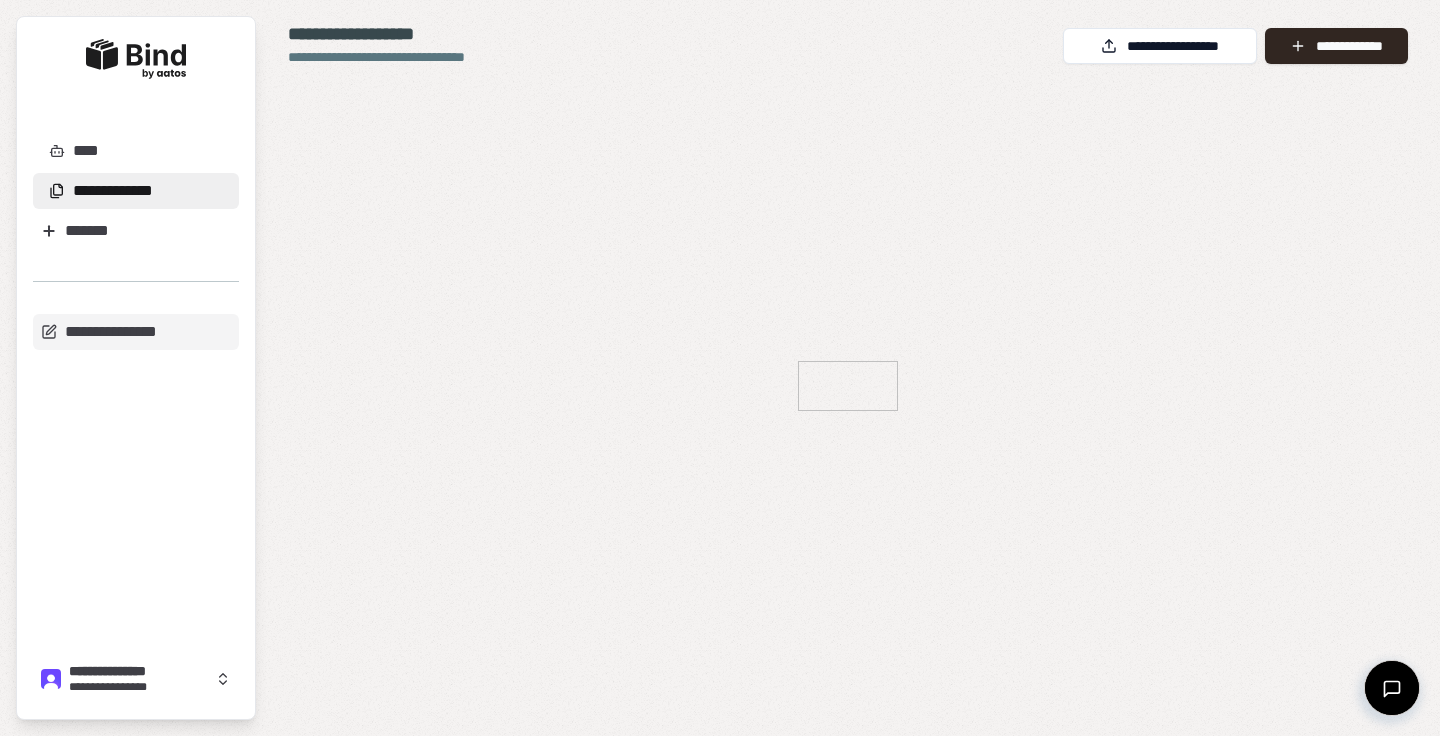 scroll, scrollTop: 0, scrollLeft: 0, axis: both 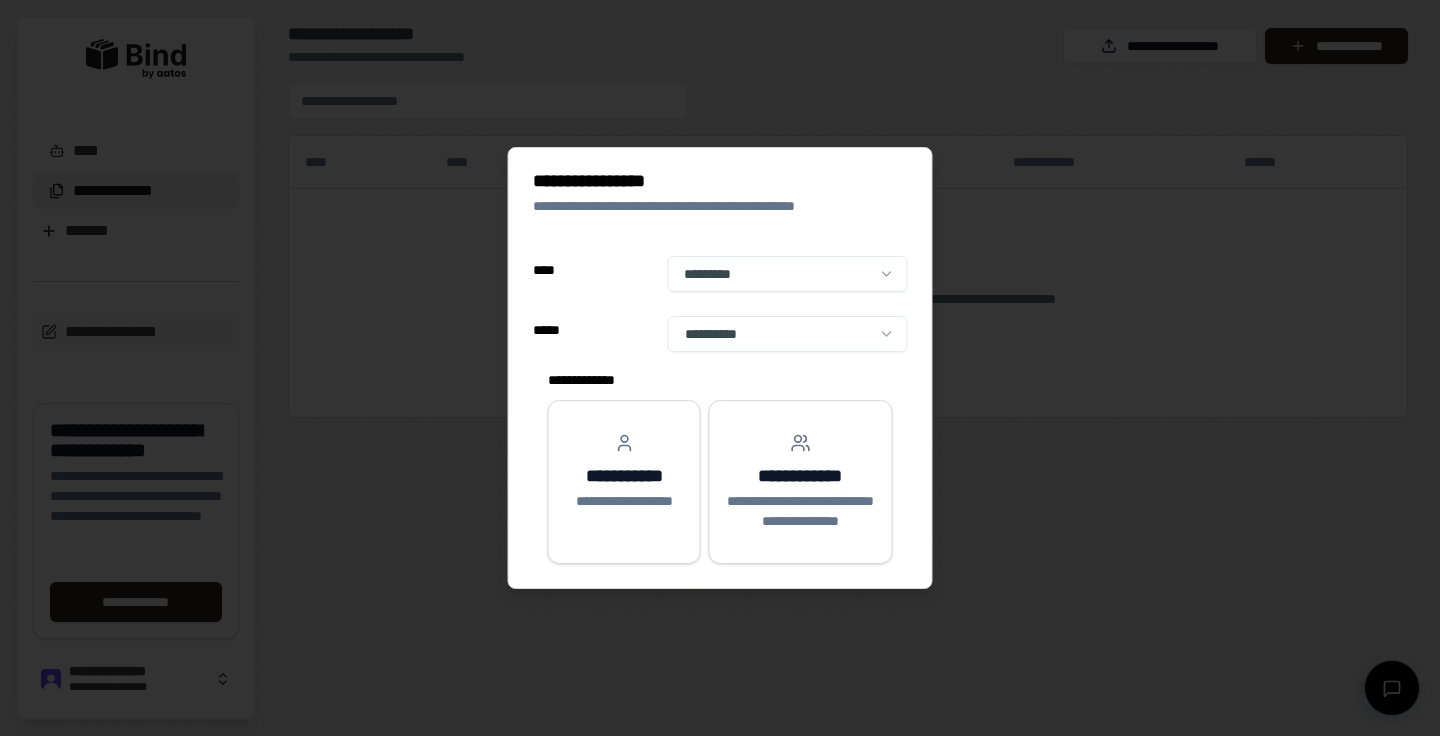 select on "**" 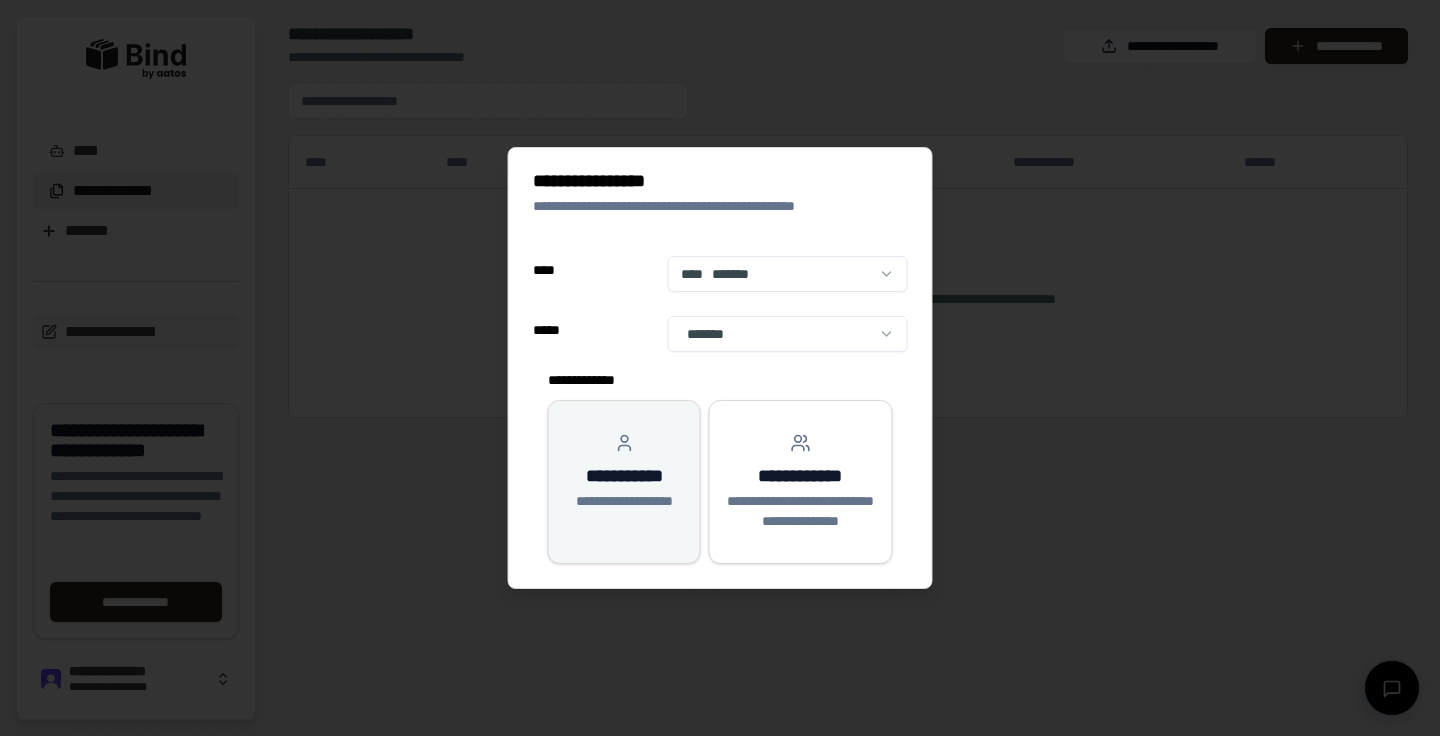 click on "**********" at bounding box center [624, 501] 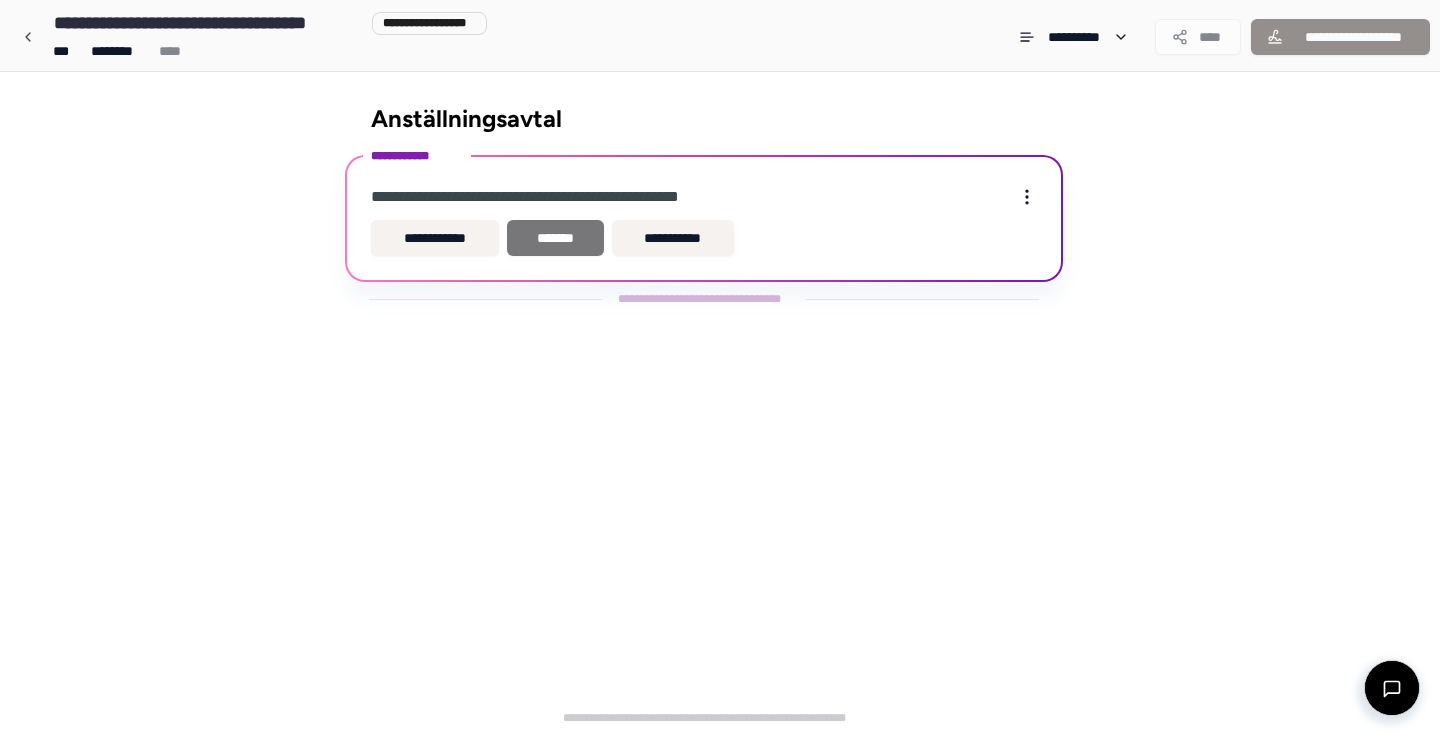 click on "*******" at bounding box center [555, 238] 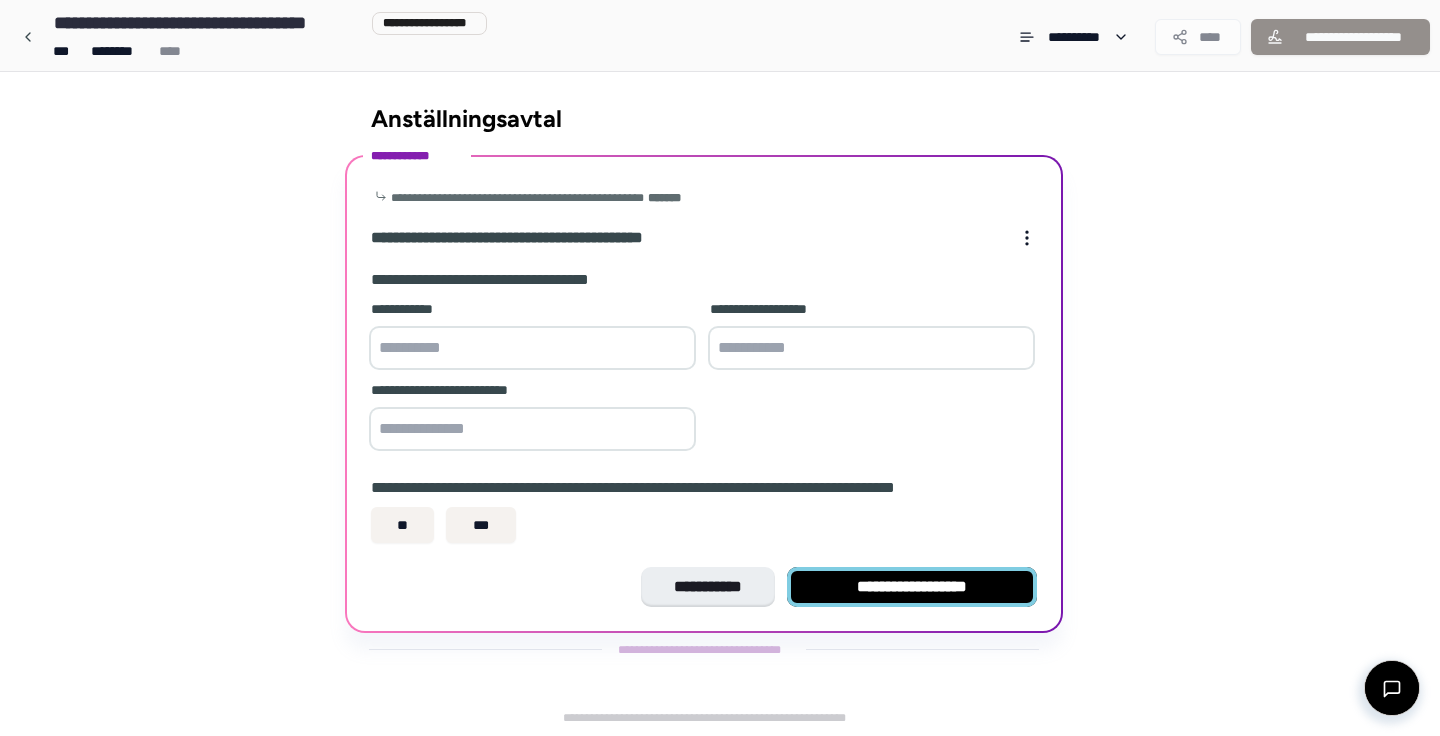 click on "**********" at bounding box center [912, 587] 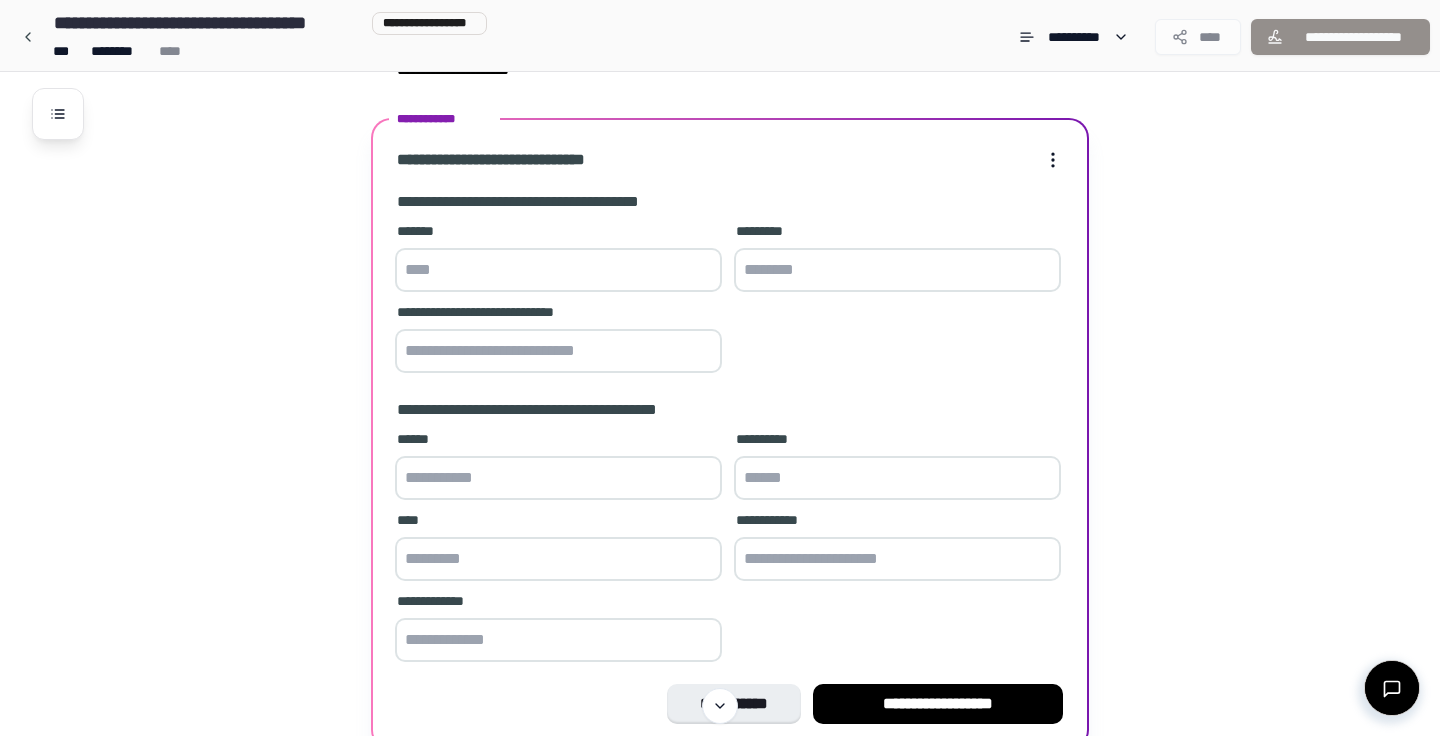 scroll, scrollTop: 0, scrollLeft: 0, axis: both 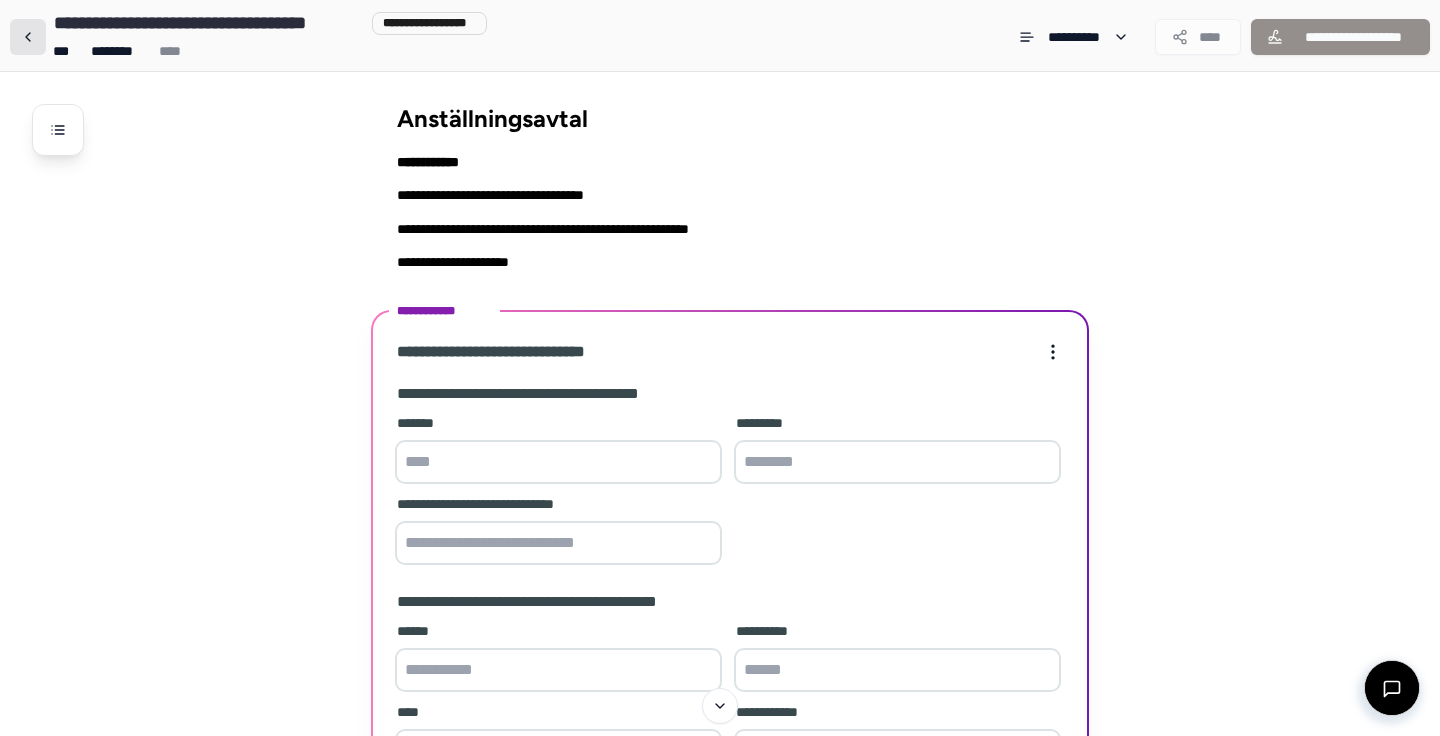 click at bounding box center (28, 37) 